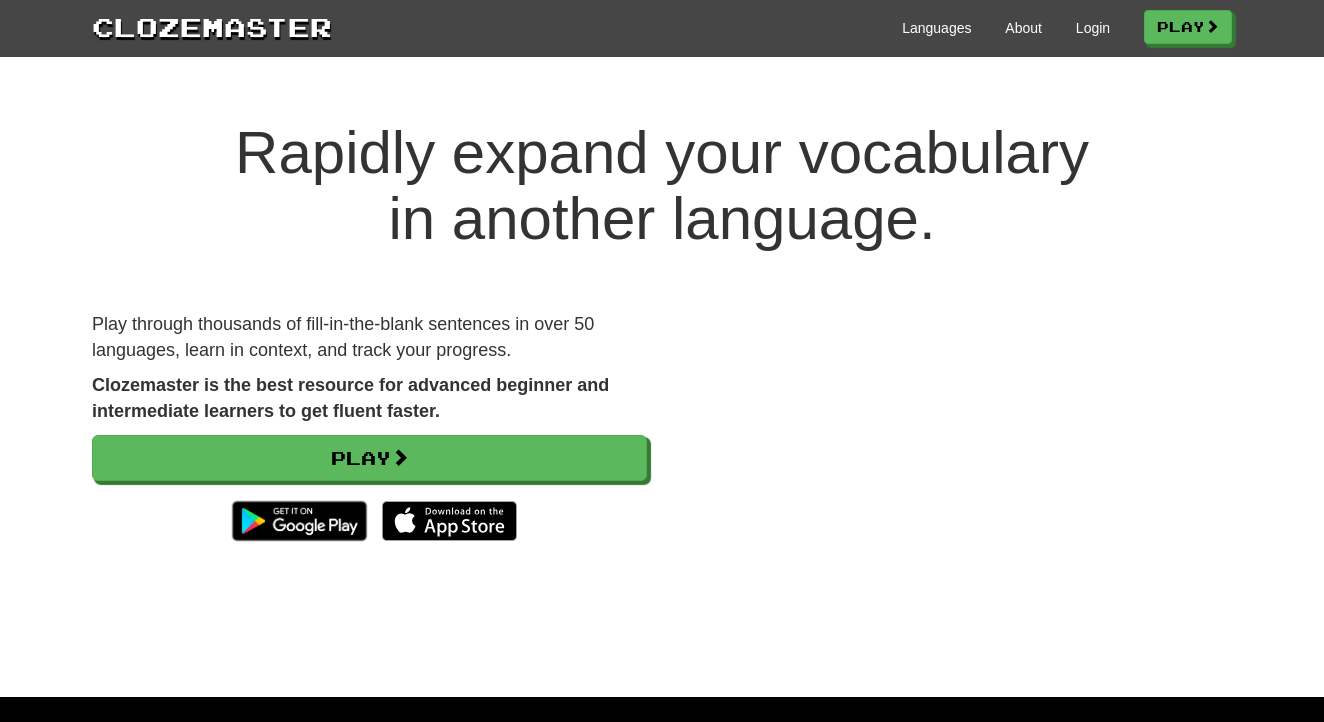 scroll, scrollTop: 0, scrollLeft: 0, axis: both 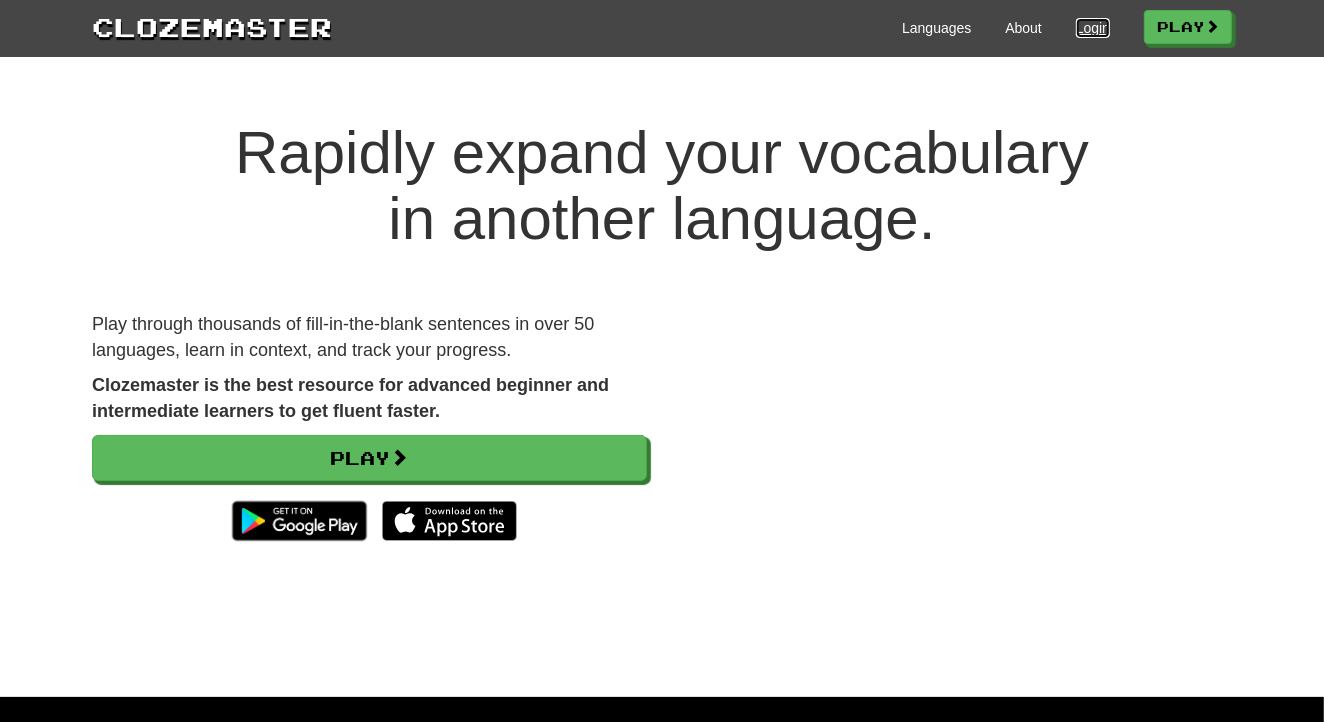 click on "Login" at bounding box center [1093, 28] 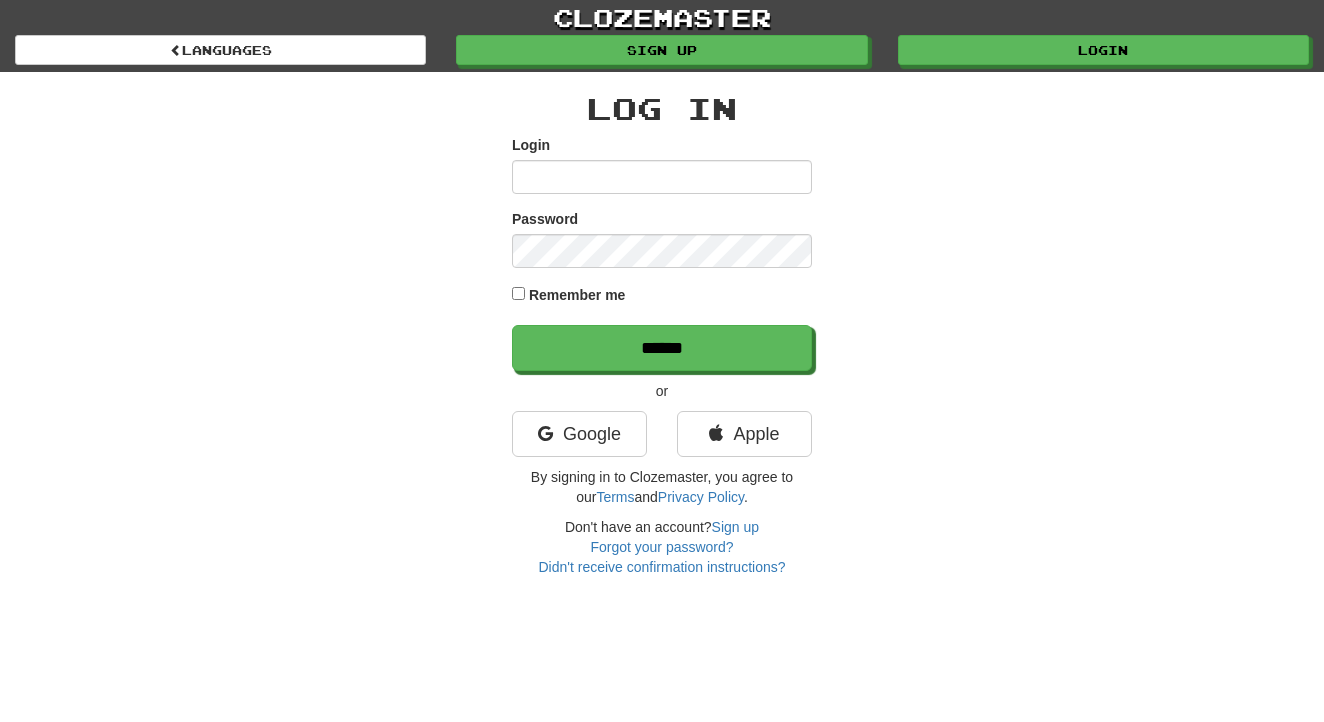 scroll, scrollTop: 0, scrollLeft: 0, axis: both 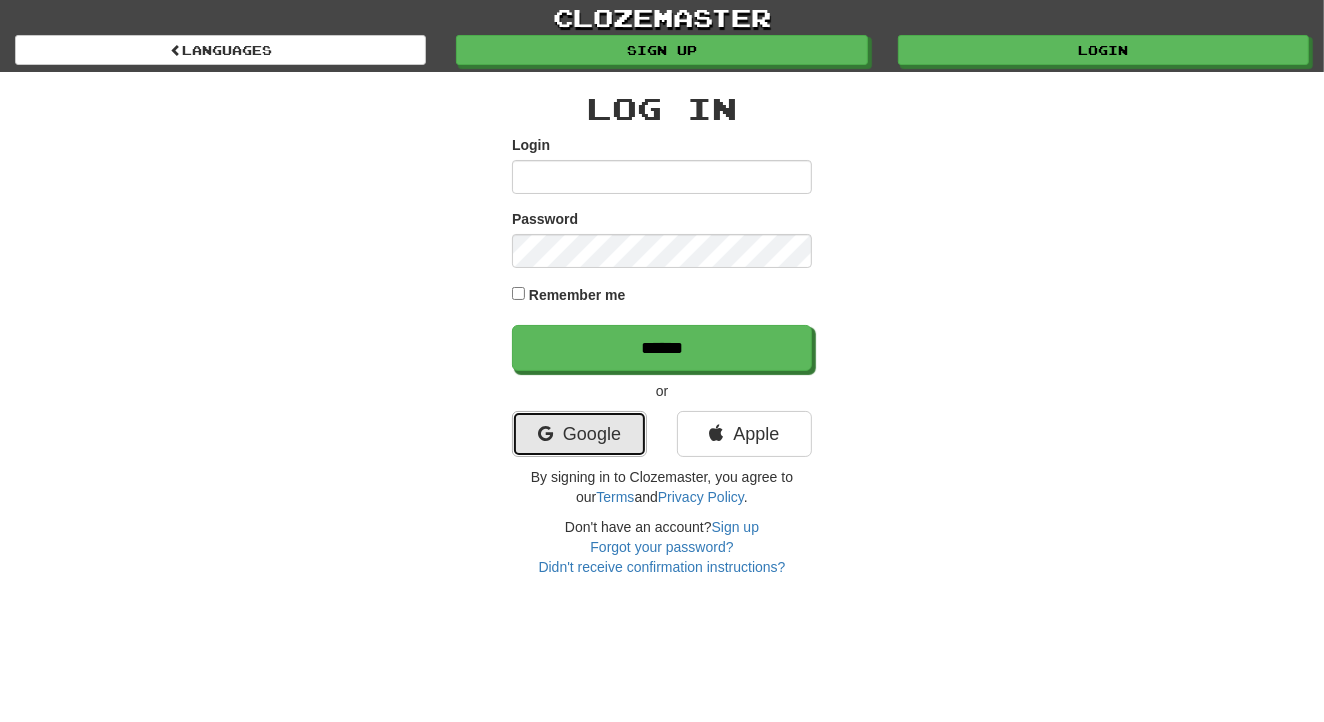 click on "Google" at bounding box center (579, 434) 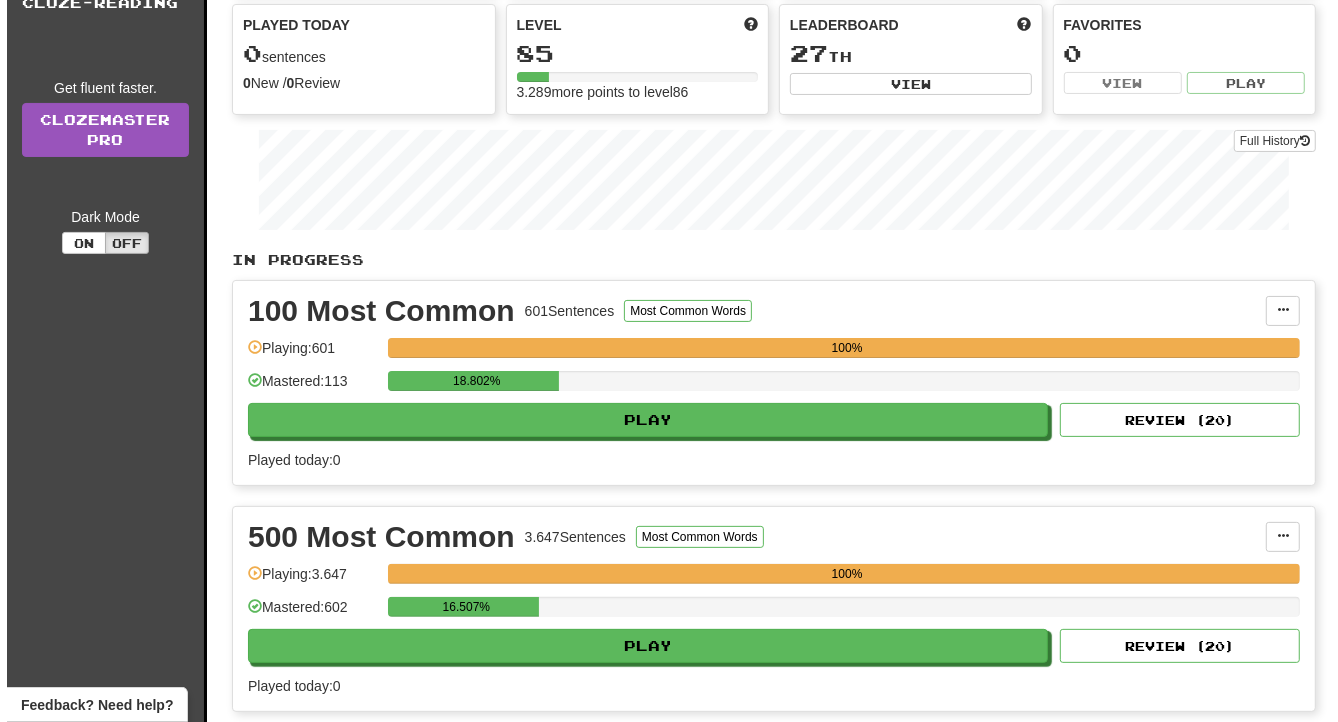 scroll, scrollTop: 272, scrollLeft: 0, axis: vertical 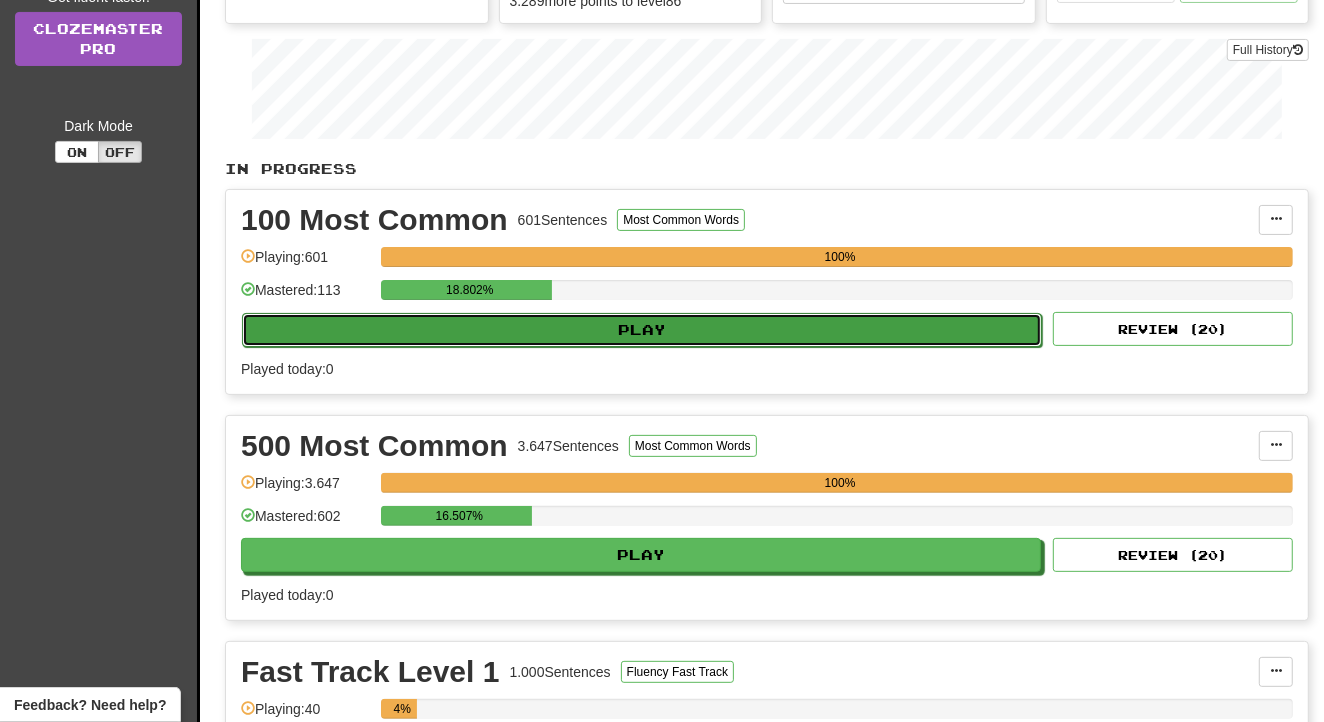 click on "Play" at bounding box center (642, 330) 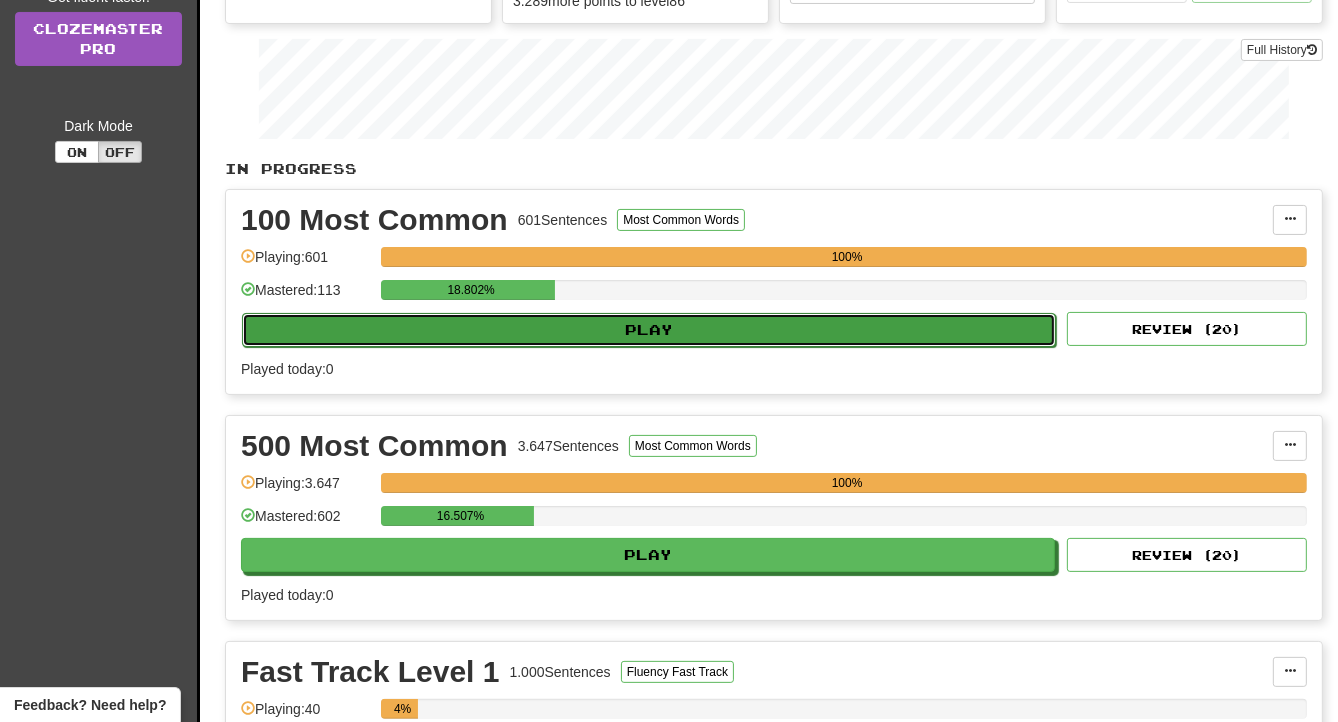 select on "**" 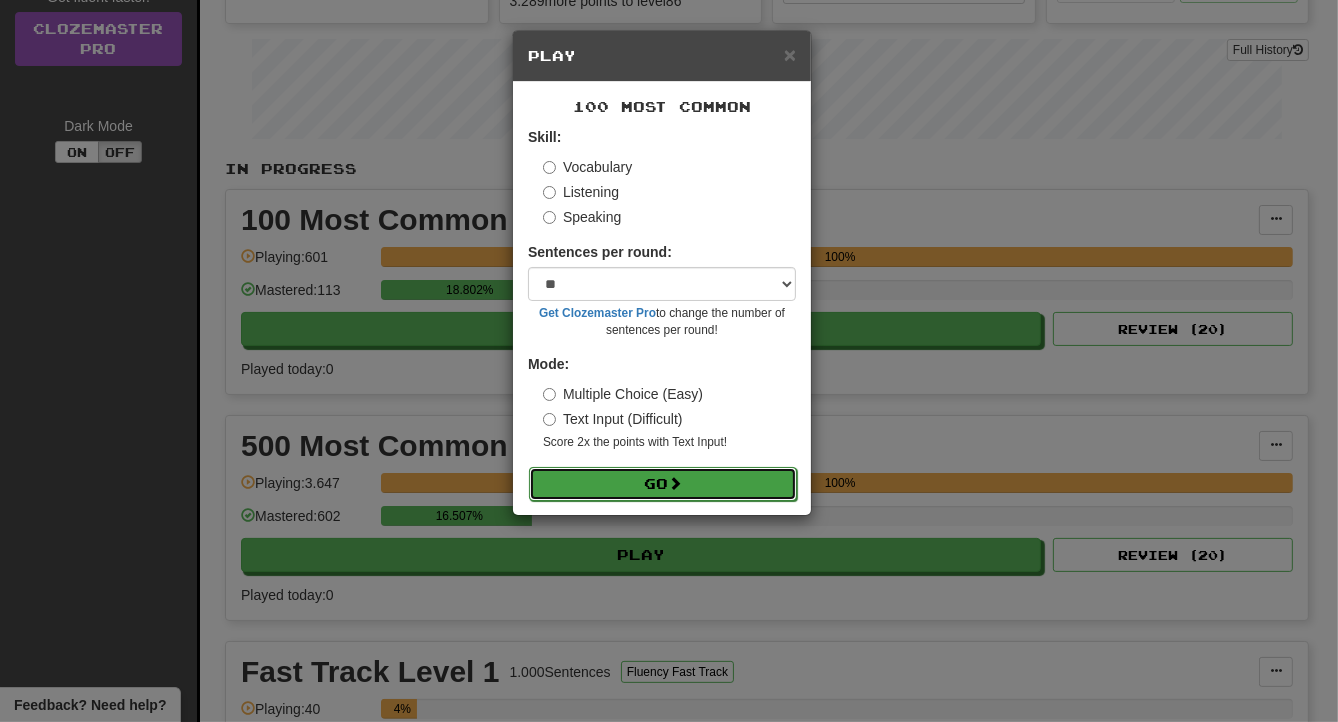 click on "Go" at bounding box center [663, 484] 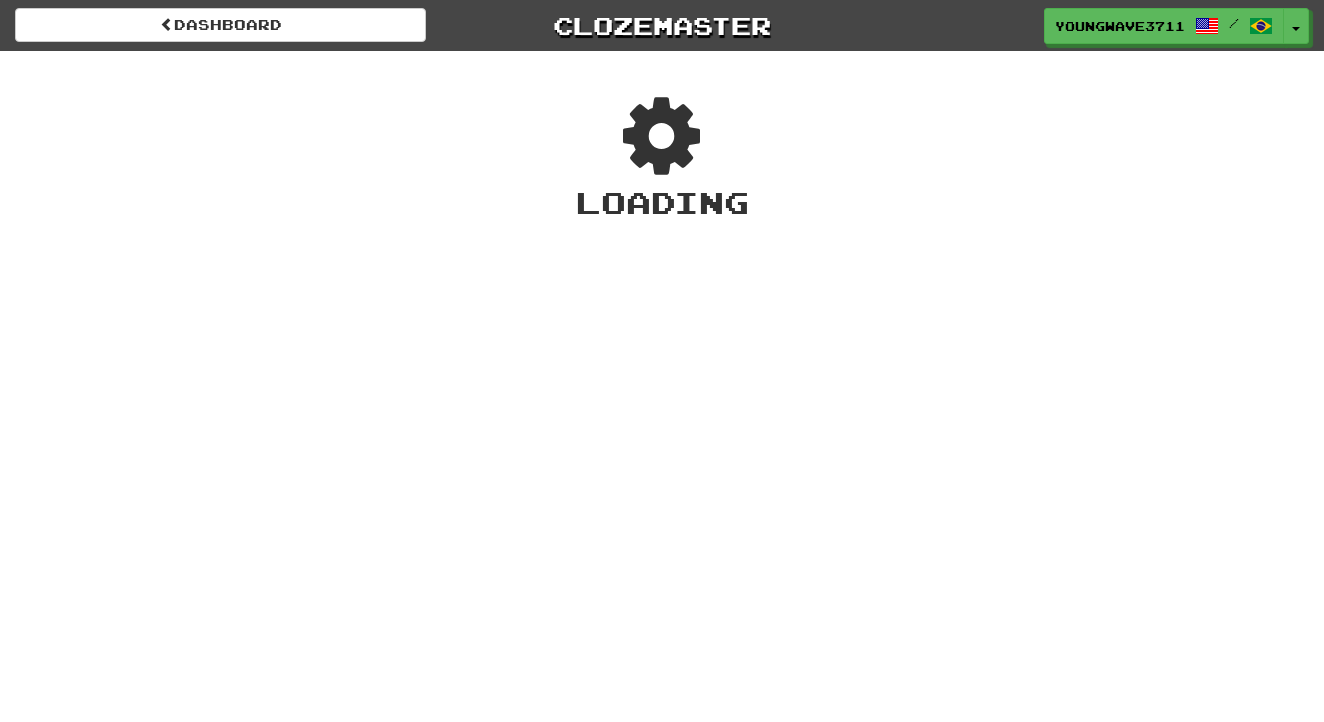 scroll, scrollTop: 0, scrollLeft: 0, axis: both 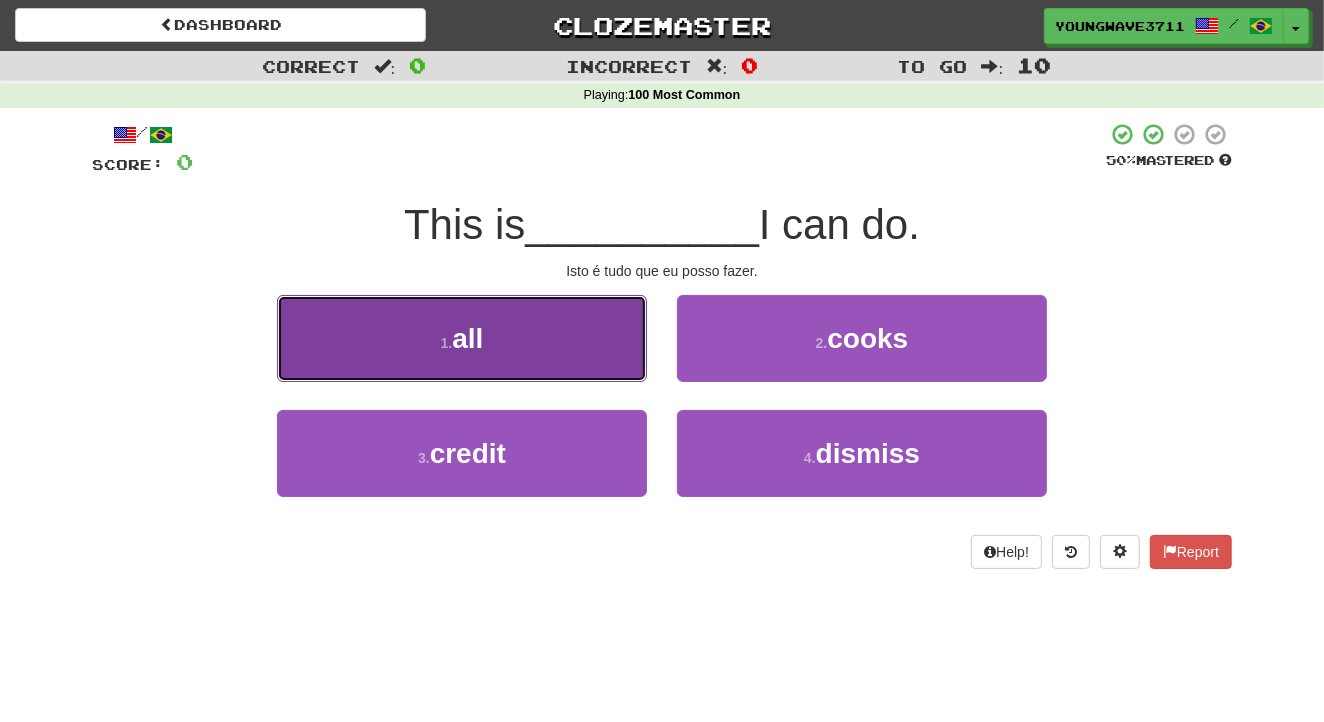 click on "1 .  all" at bounding box center [462, 338] 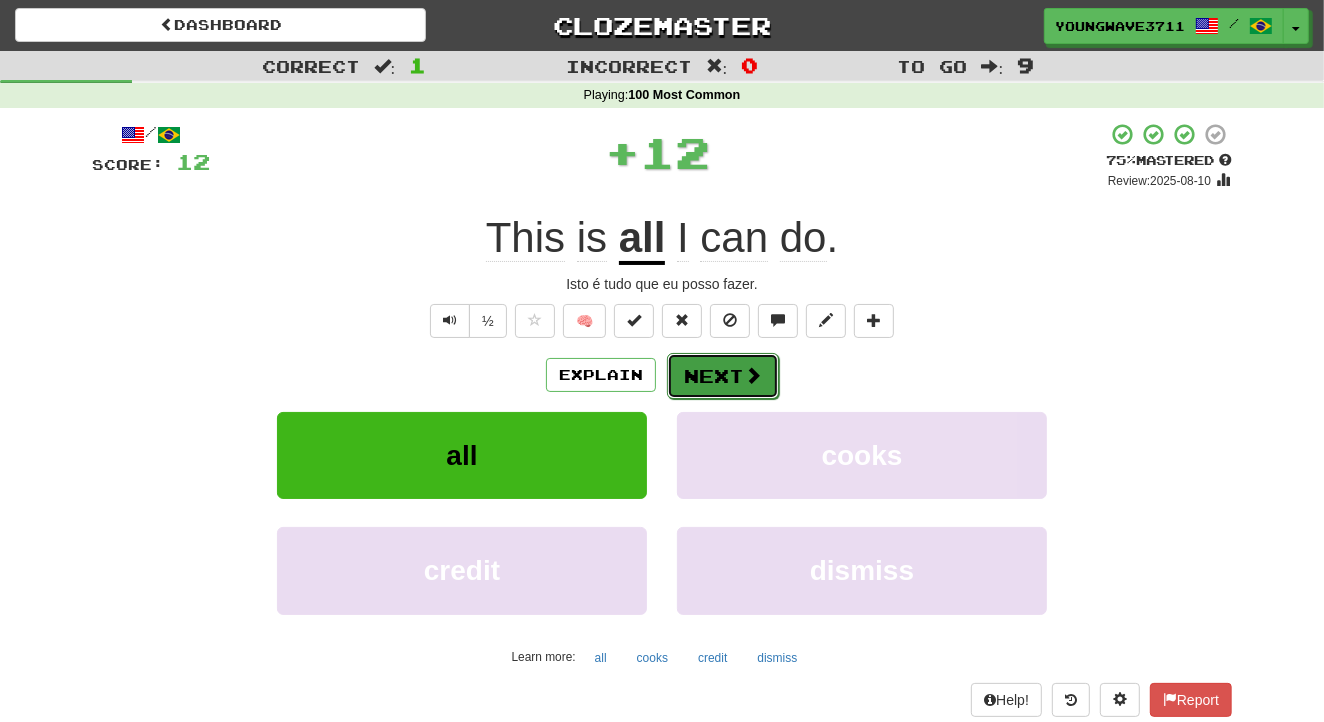 click on "Next" at bounding box center [723, 376] 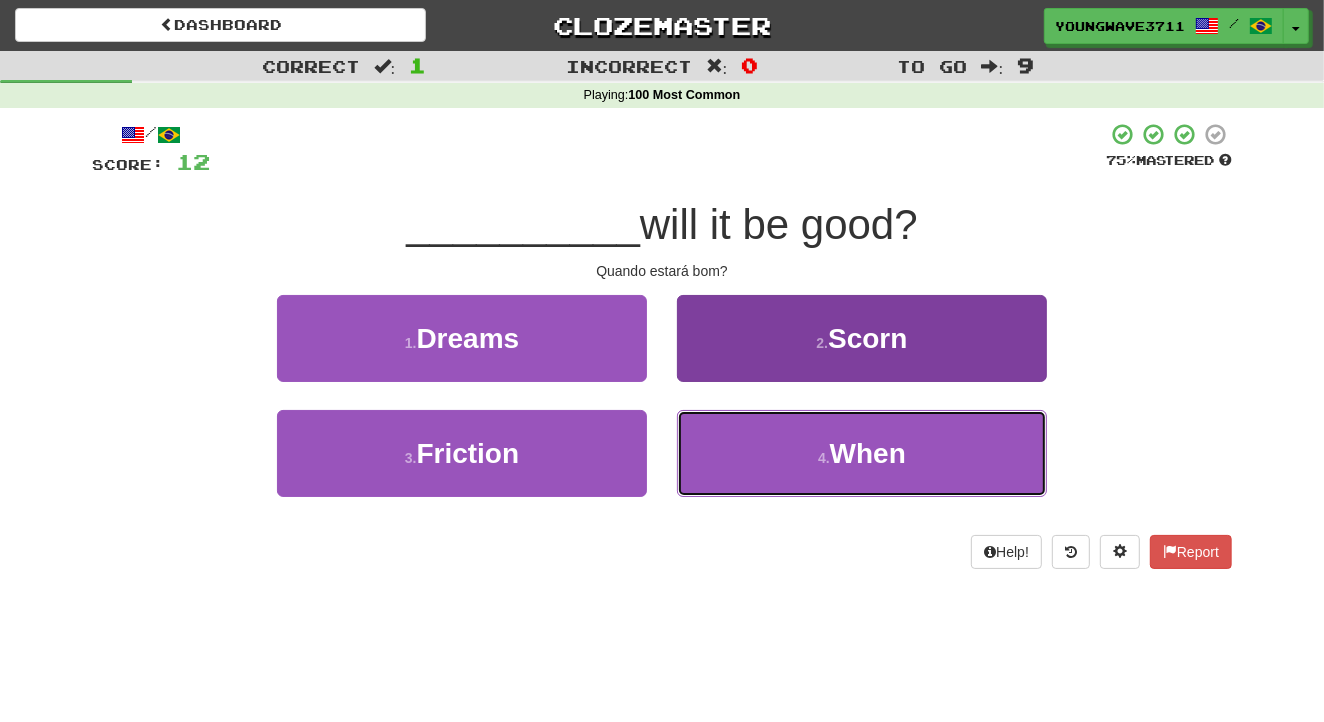click on "4 .  When" at bounding box center (862, 453) 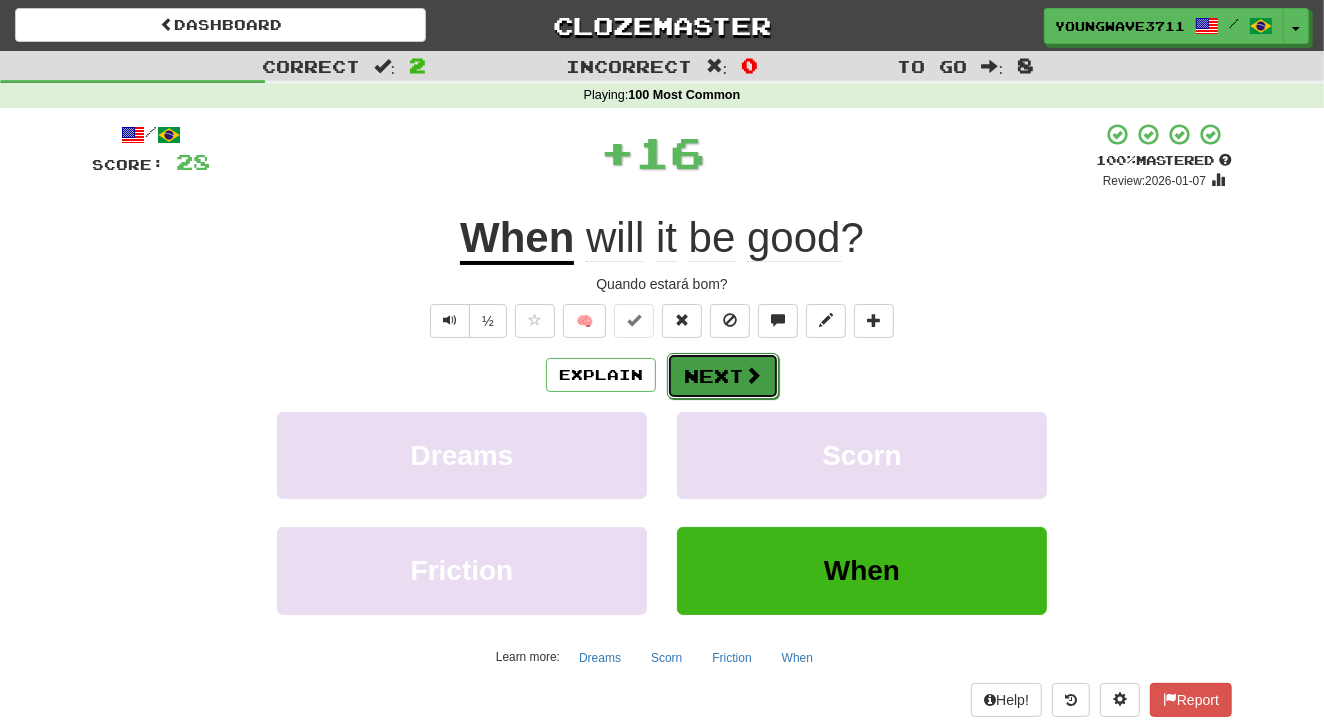 click on "Next" at bounding box center (723, 376) 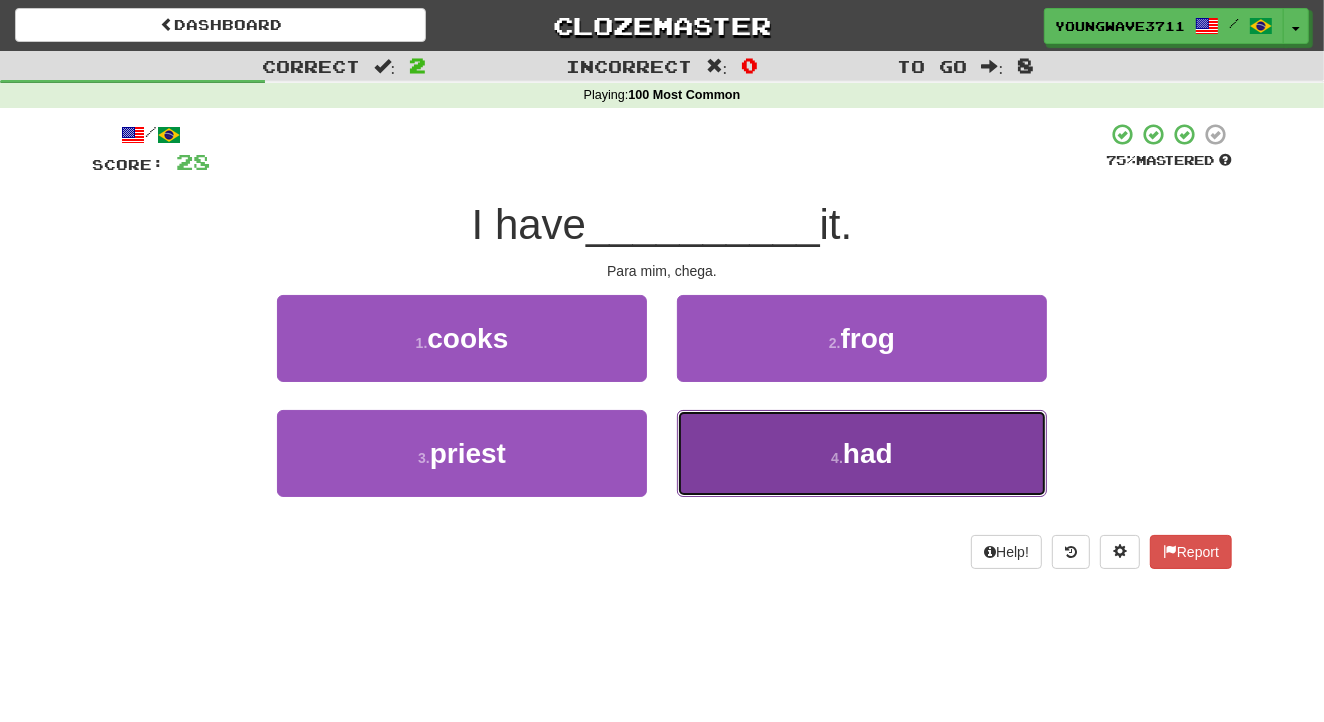 click on "4 .  had" at bounding box center [862, 453] 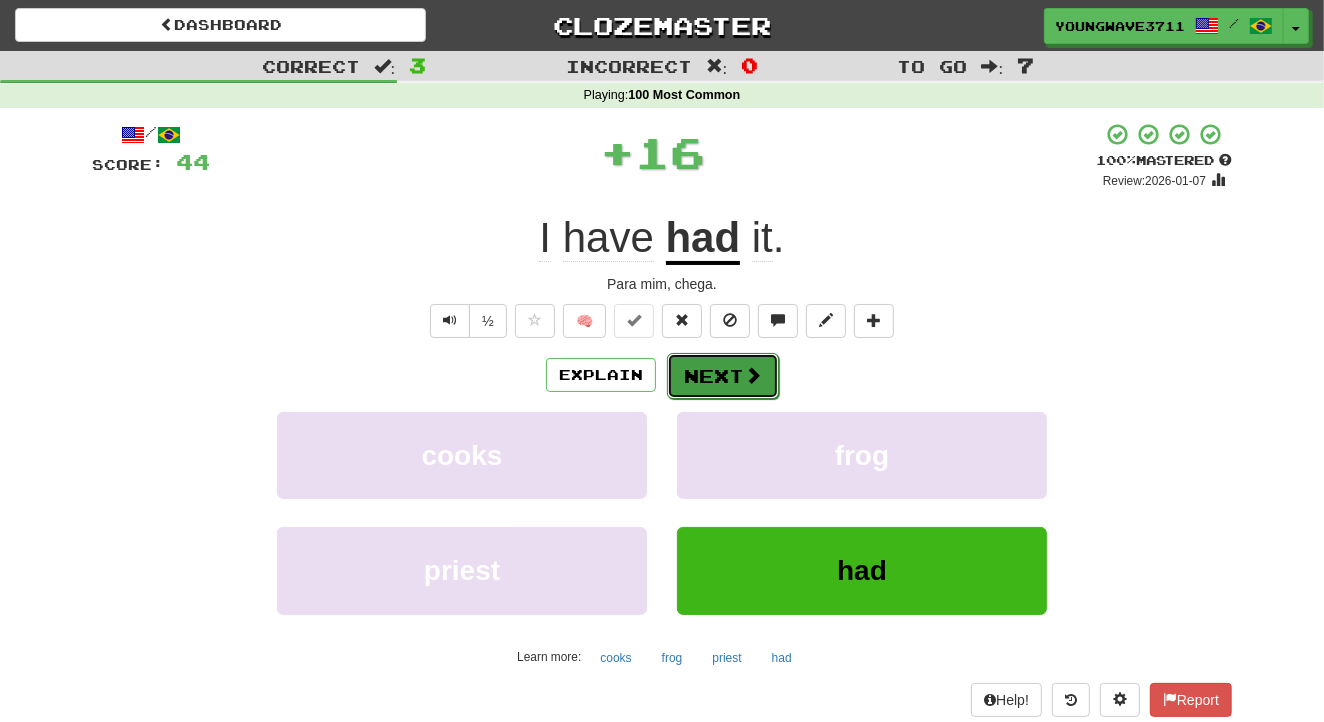 click on "Next" at bounding box center [723, 376] 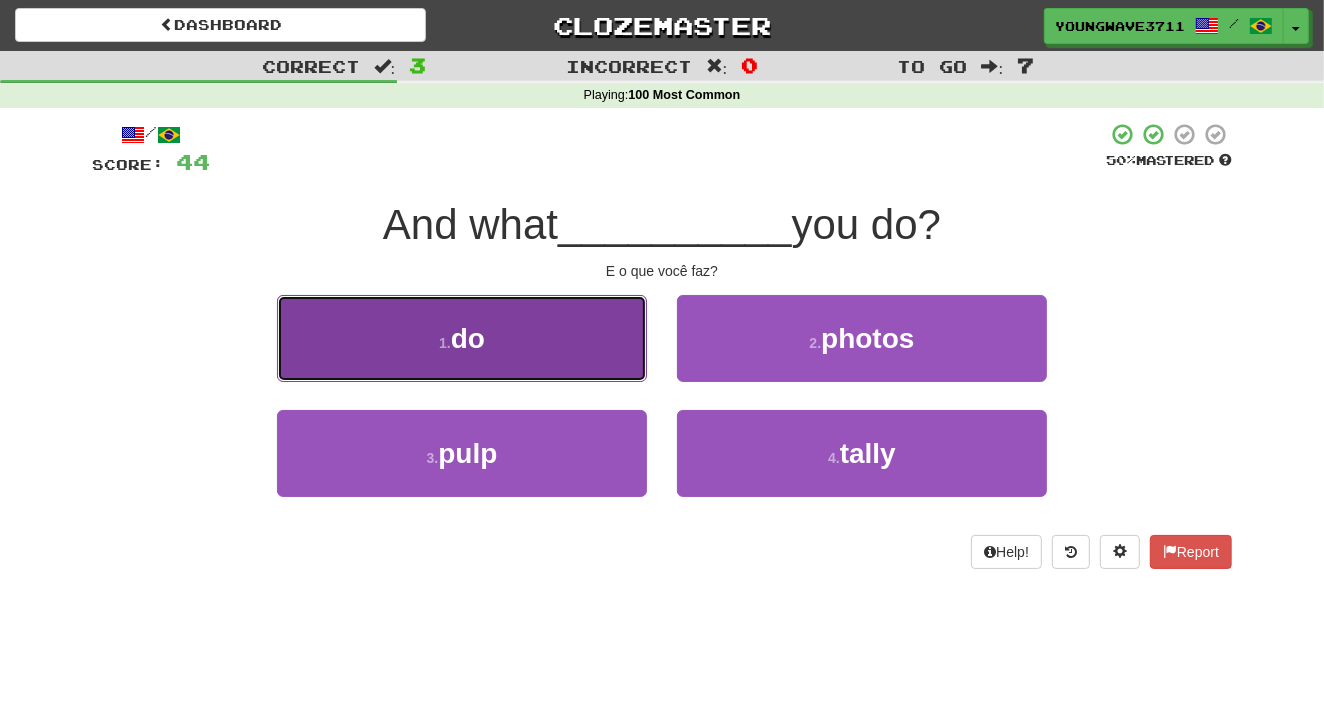 click on "1 .  do" at bounding box center (462, 338) 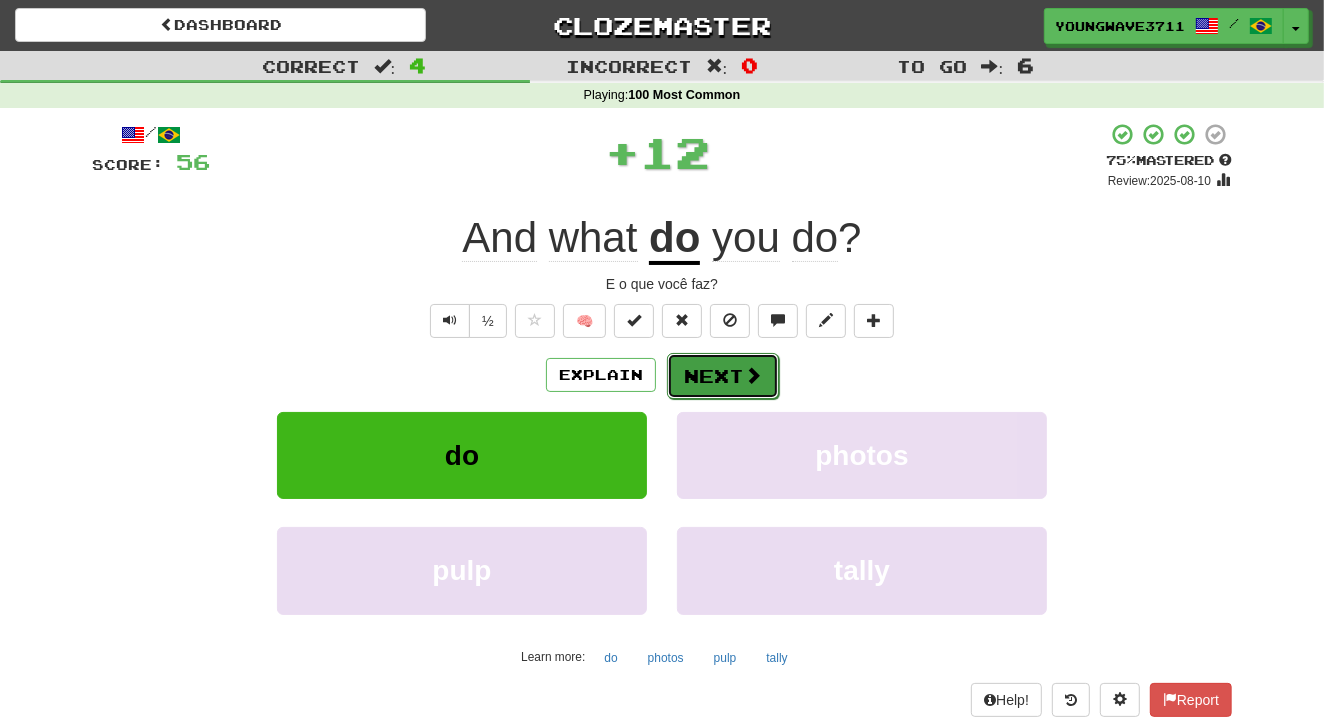 click on "Next" at bounding box center [723, 376] 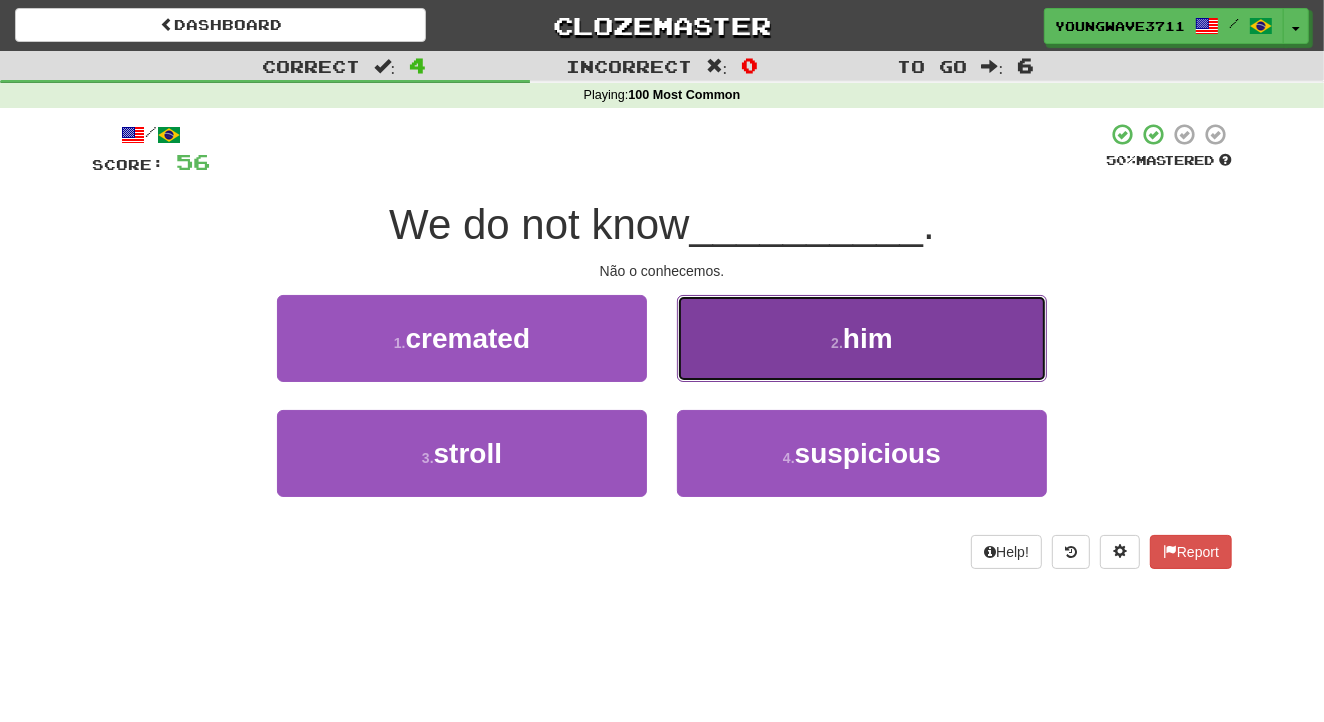 click on "2 .  him" at bounding box center [862, 338] 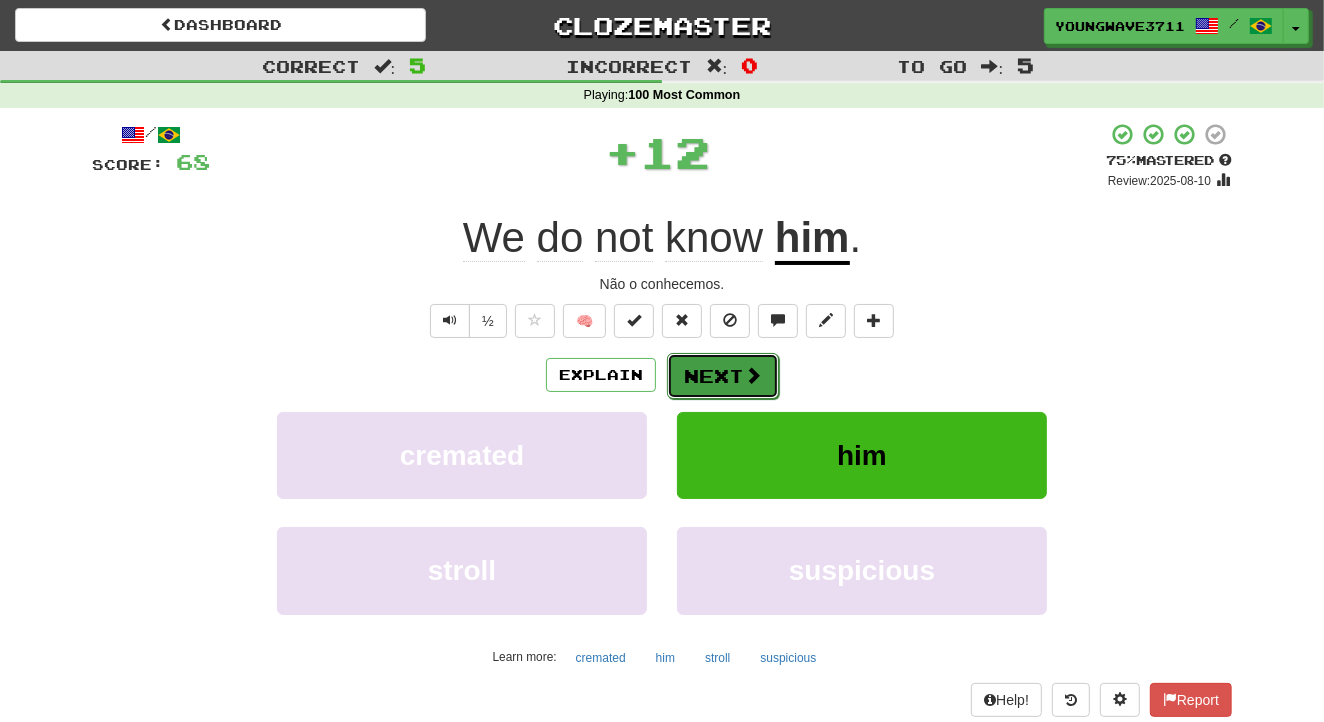 click on "Next" at bounding box center [723, 376] 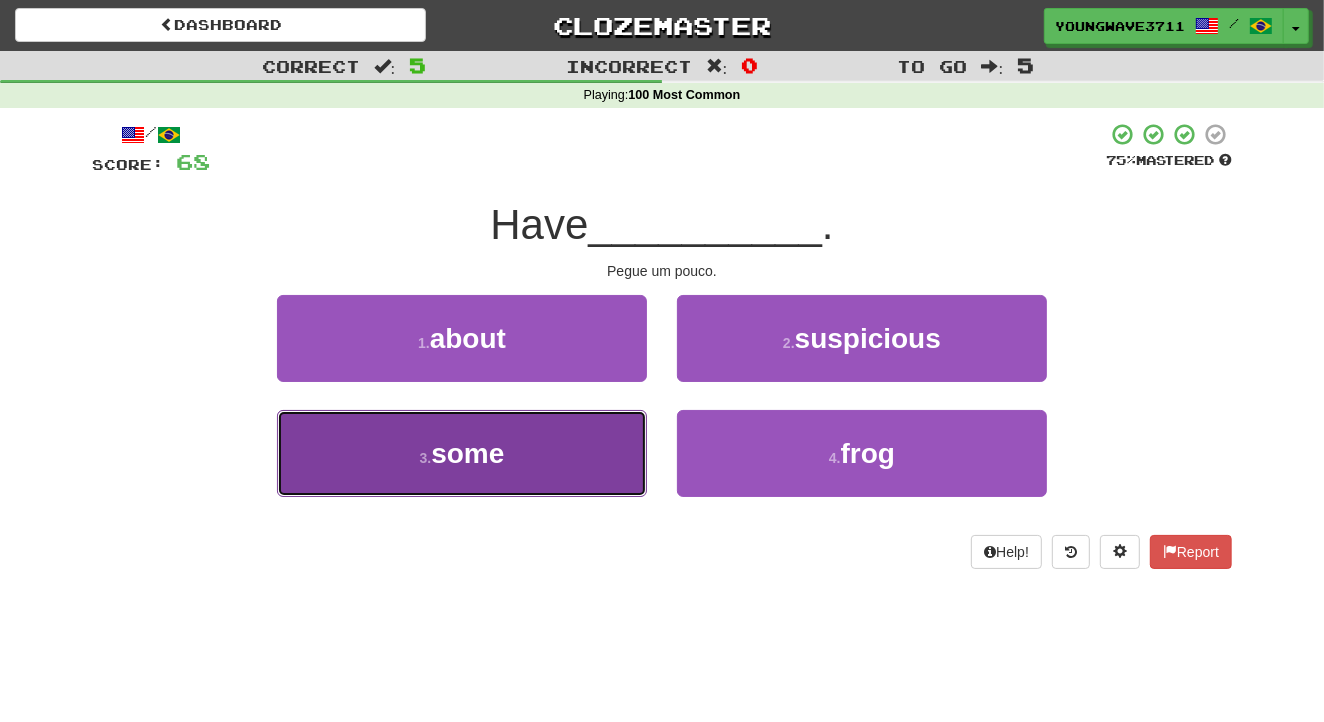 click on "3 .  some" at bounding box center (462, 453) 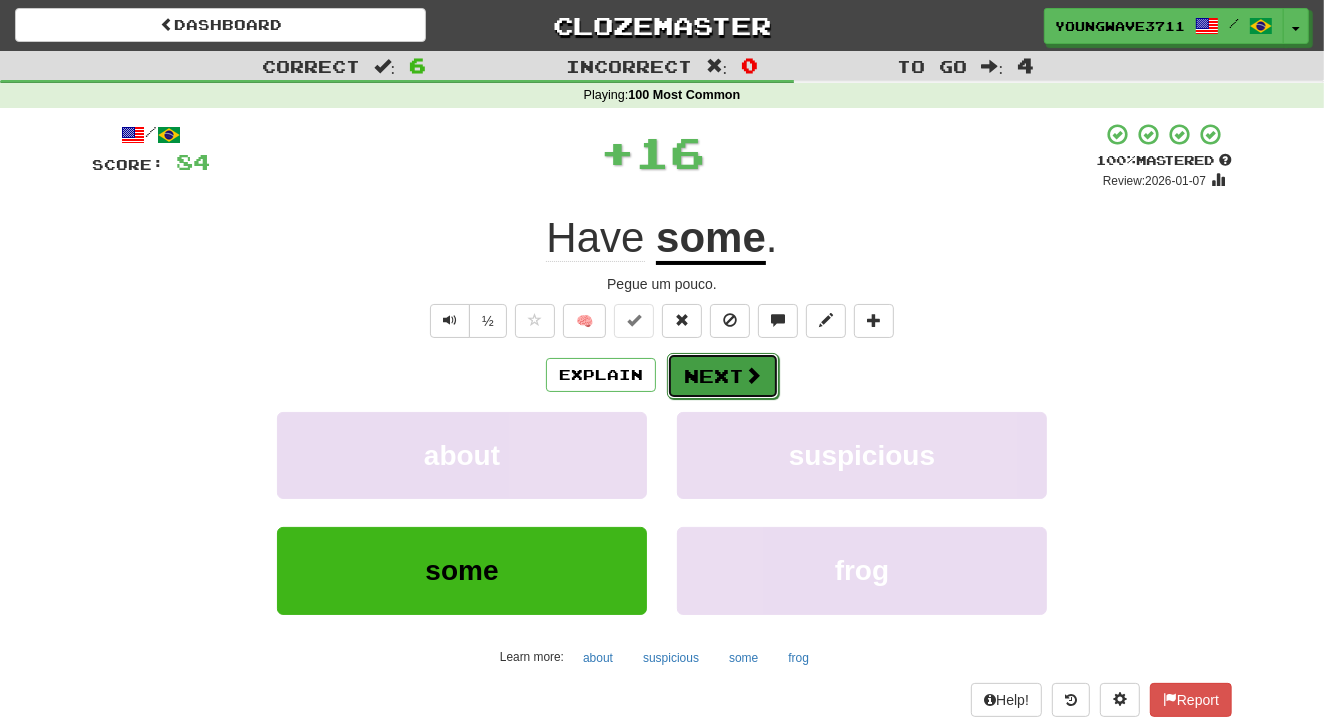 click on "Next" at bounding box center [723, 376] 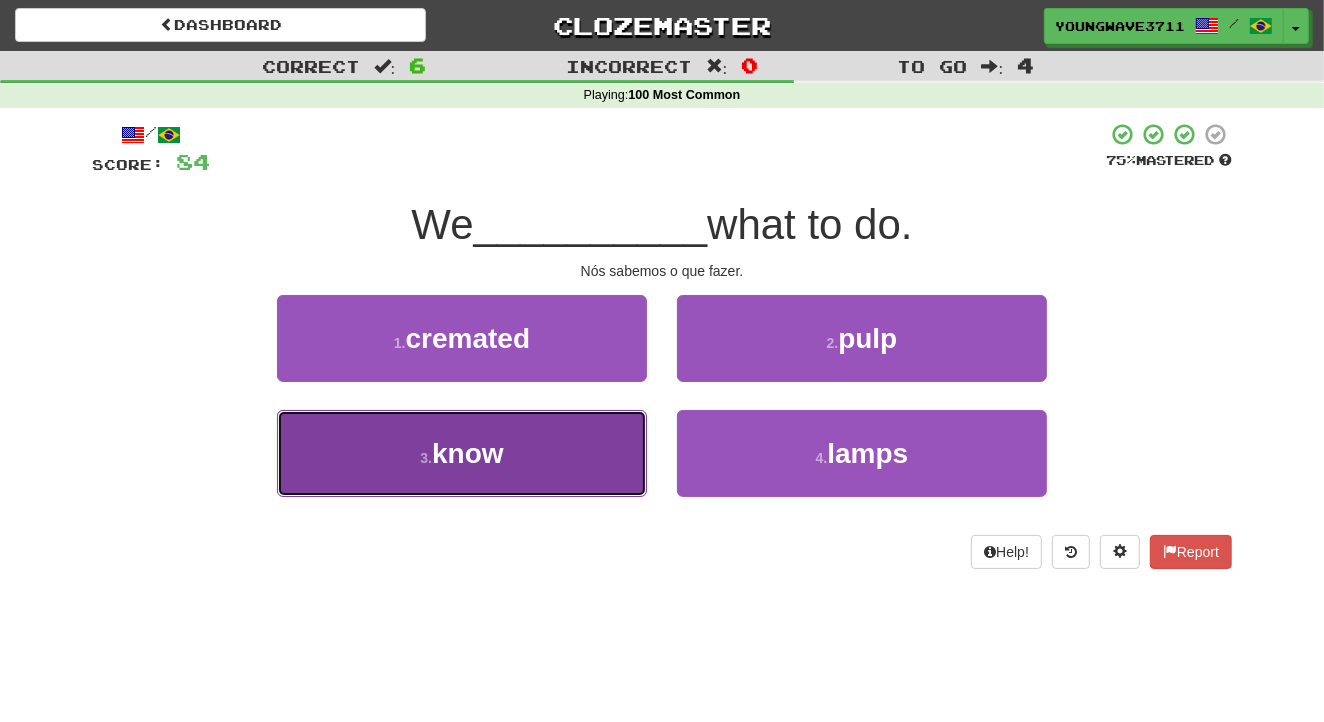 click on "3 .  know" at bounding box center [462, 453] 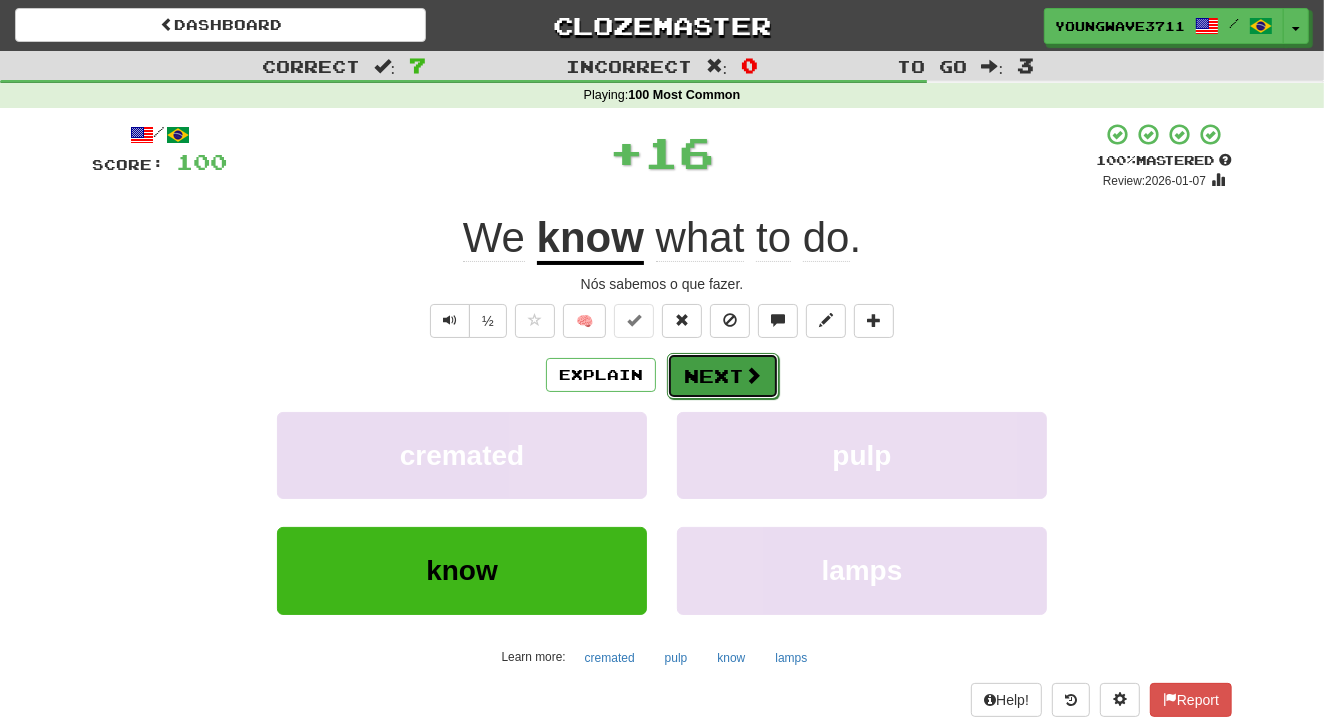 click on "Next" at bounding box center (723, 376) 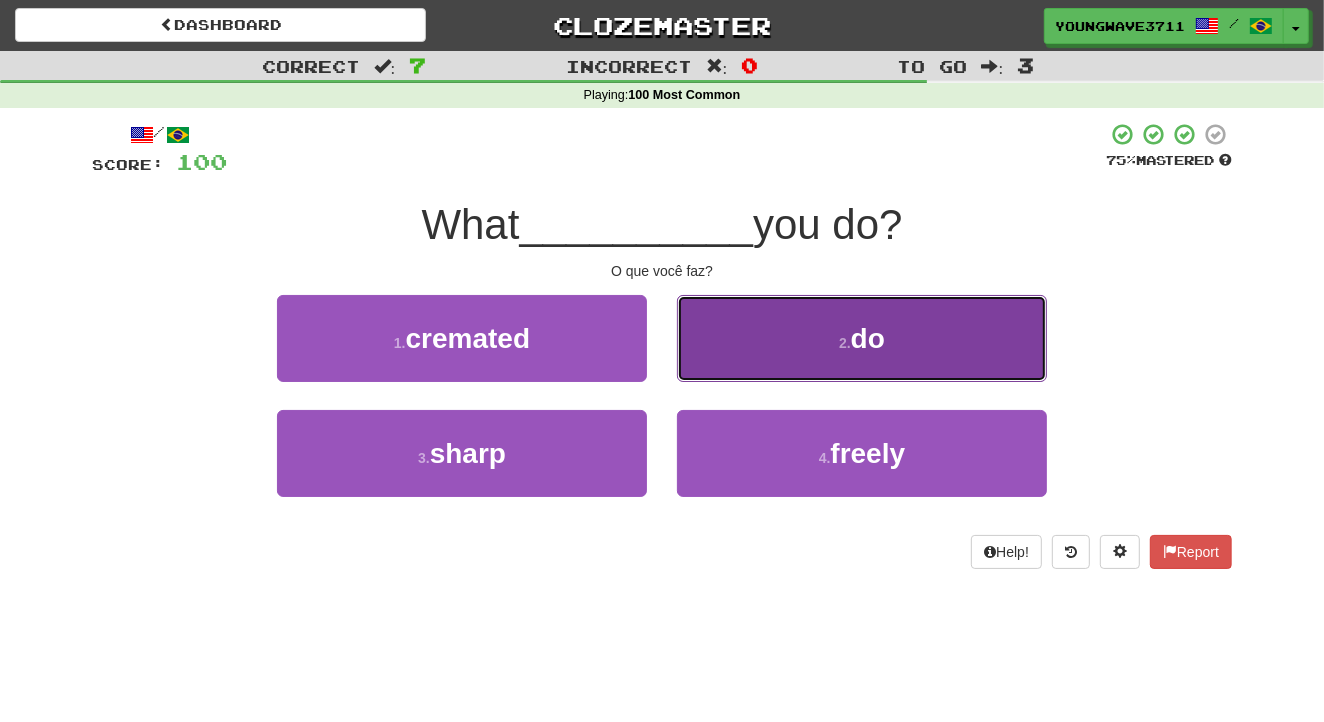click on "2 .  do" at bounding box center [862, 338] 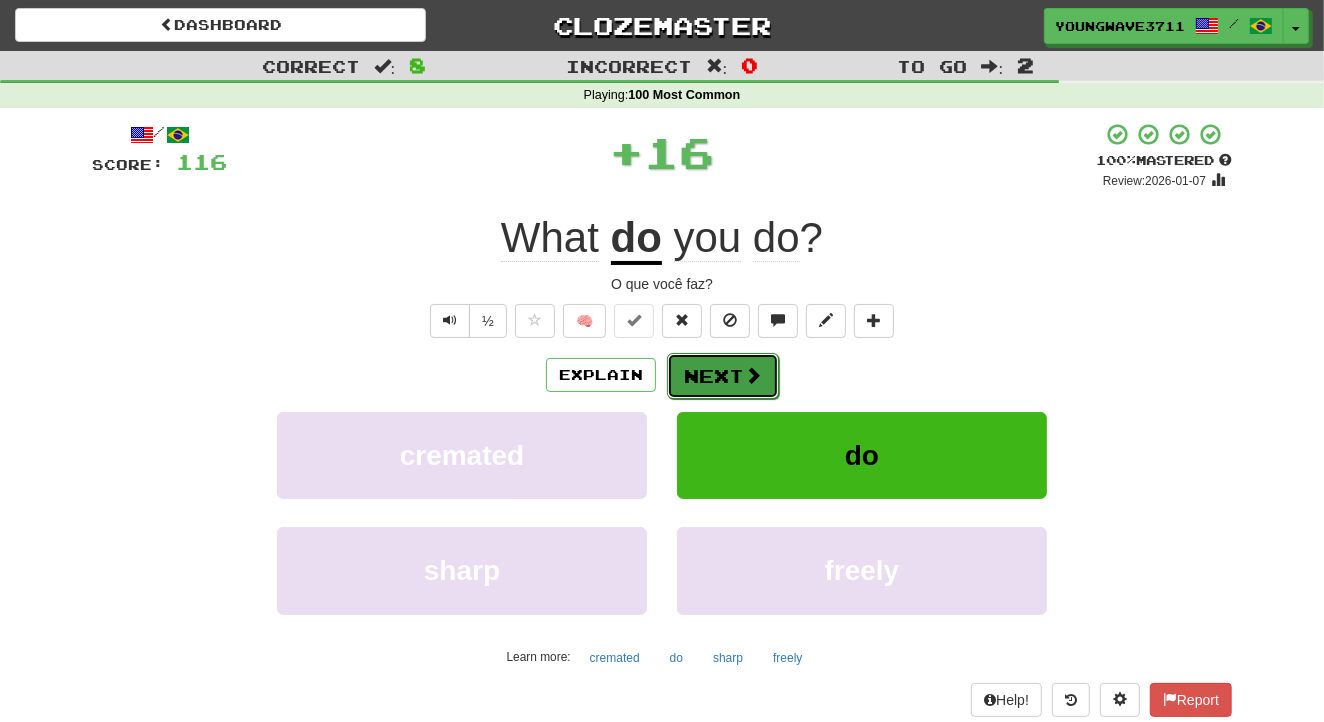 click on "Next" at bounding box center [723, 376] 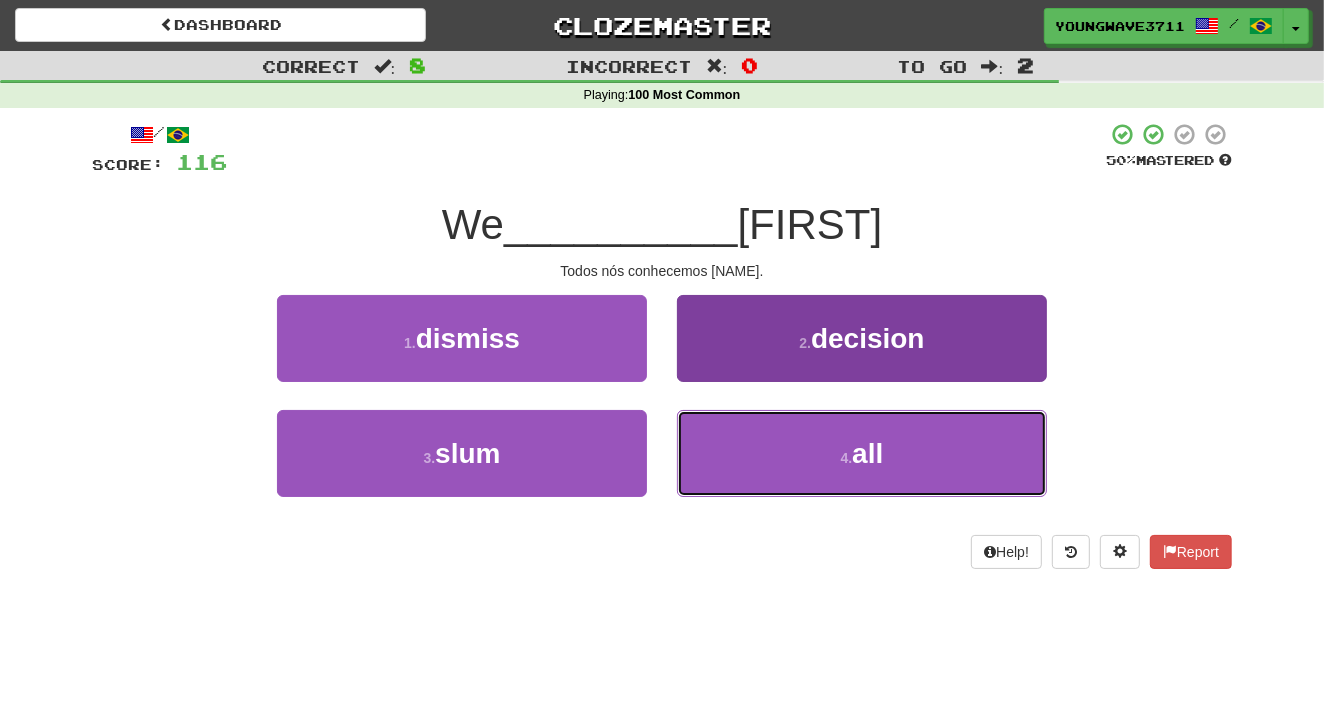 click on "4 .  all" at bounding box center (862, 453) 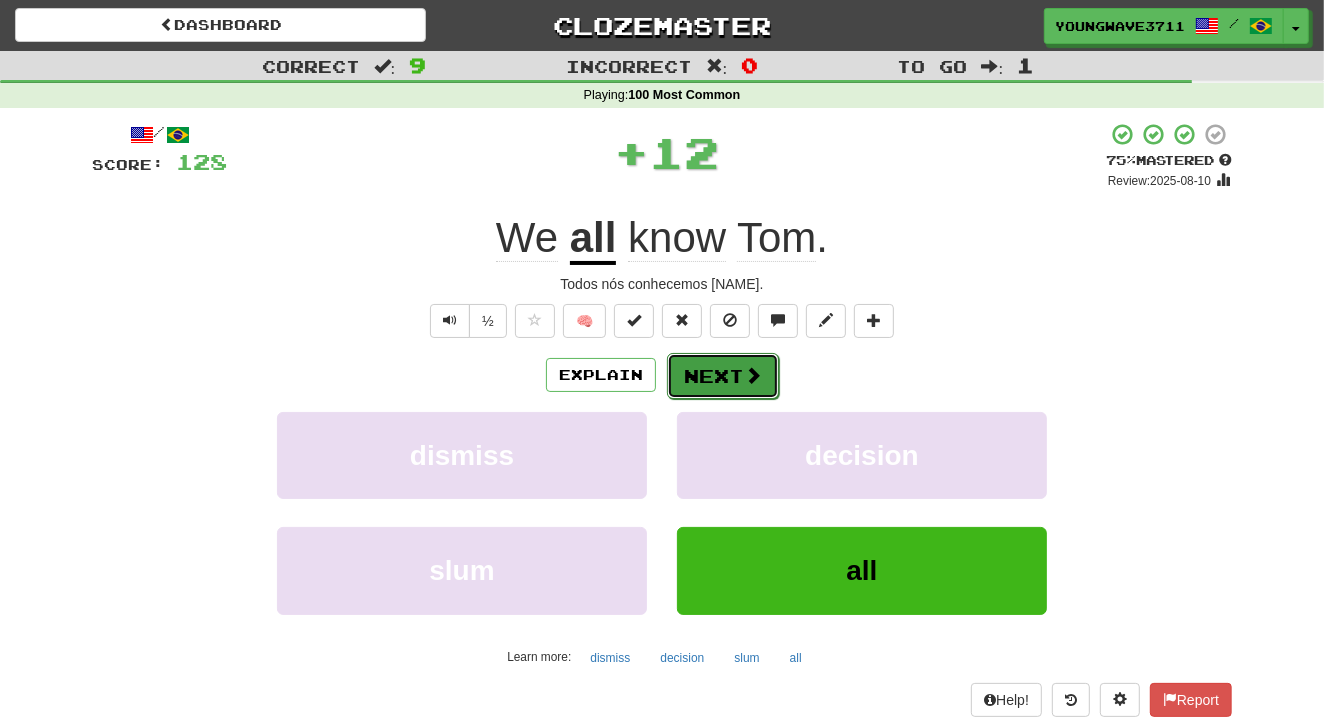 click on "Next" at bounding box center (723, 376) 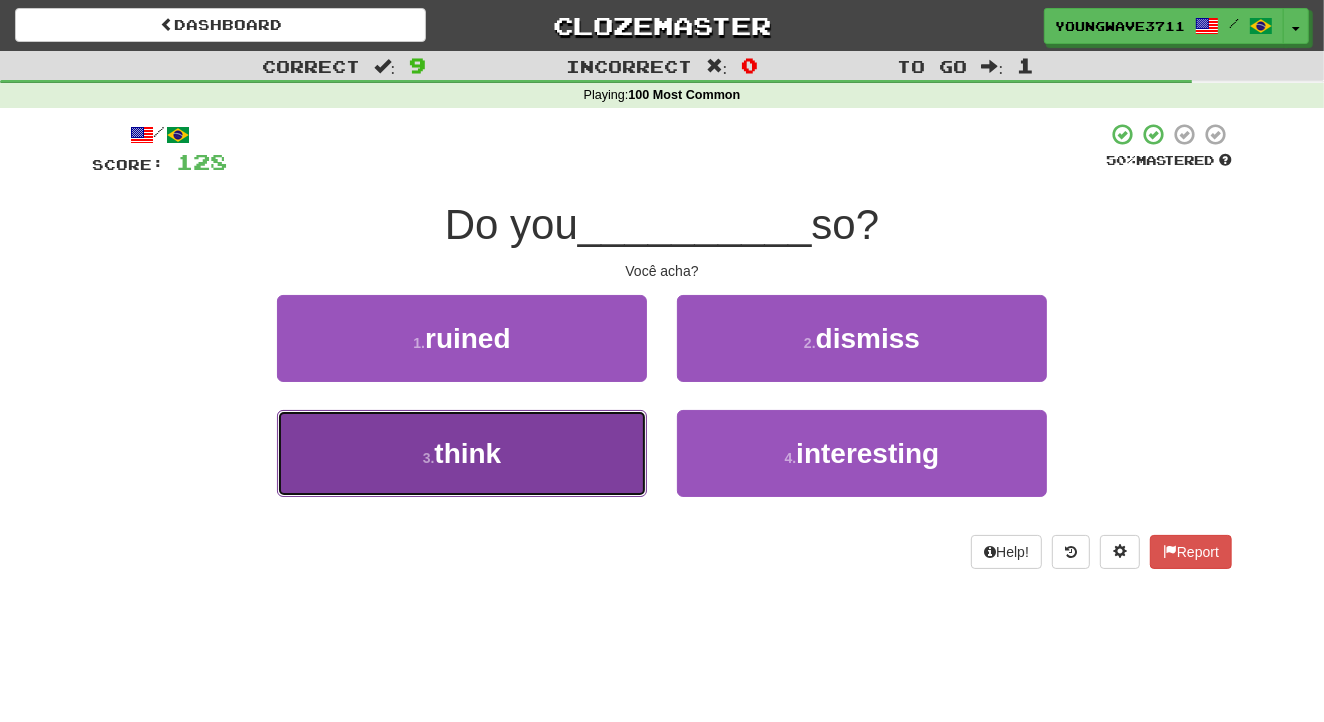 click on "3 .  think" at bounding box center [462, 453] 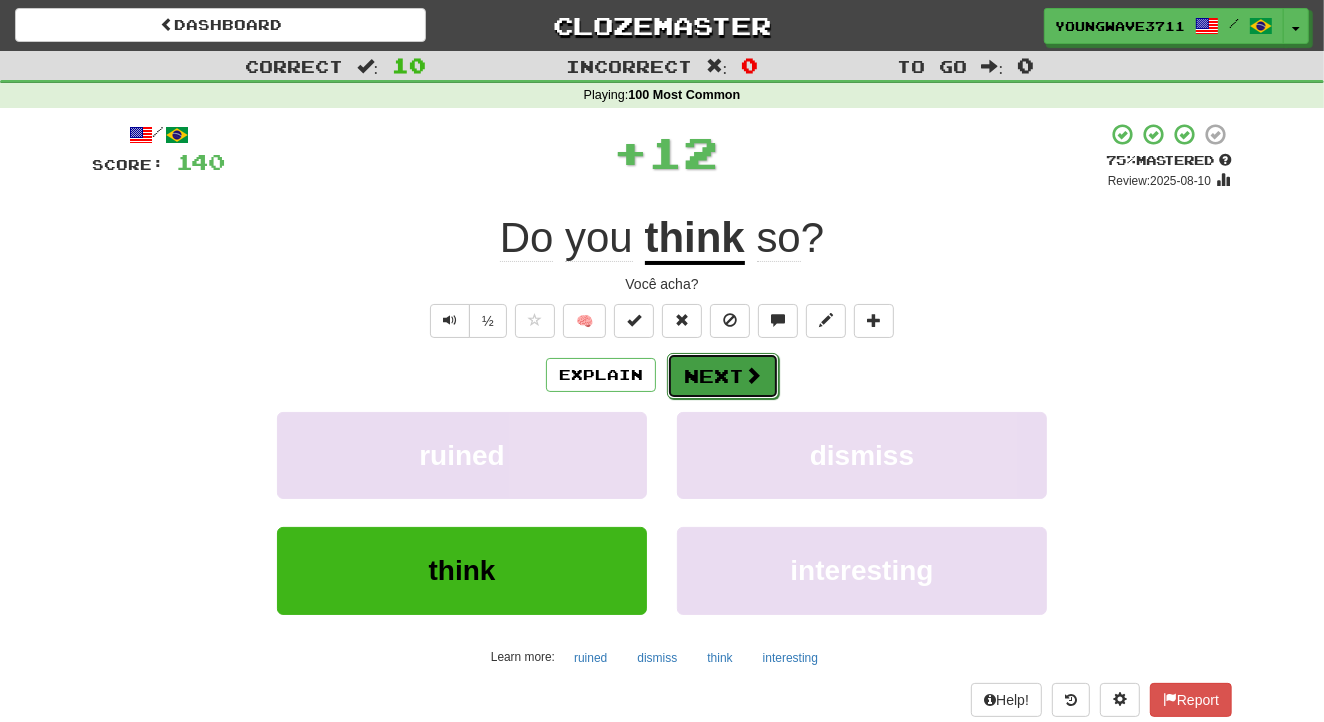 click on "Next" at bounding box center (723, 376) 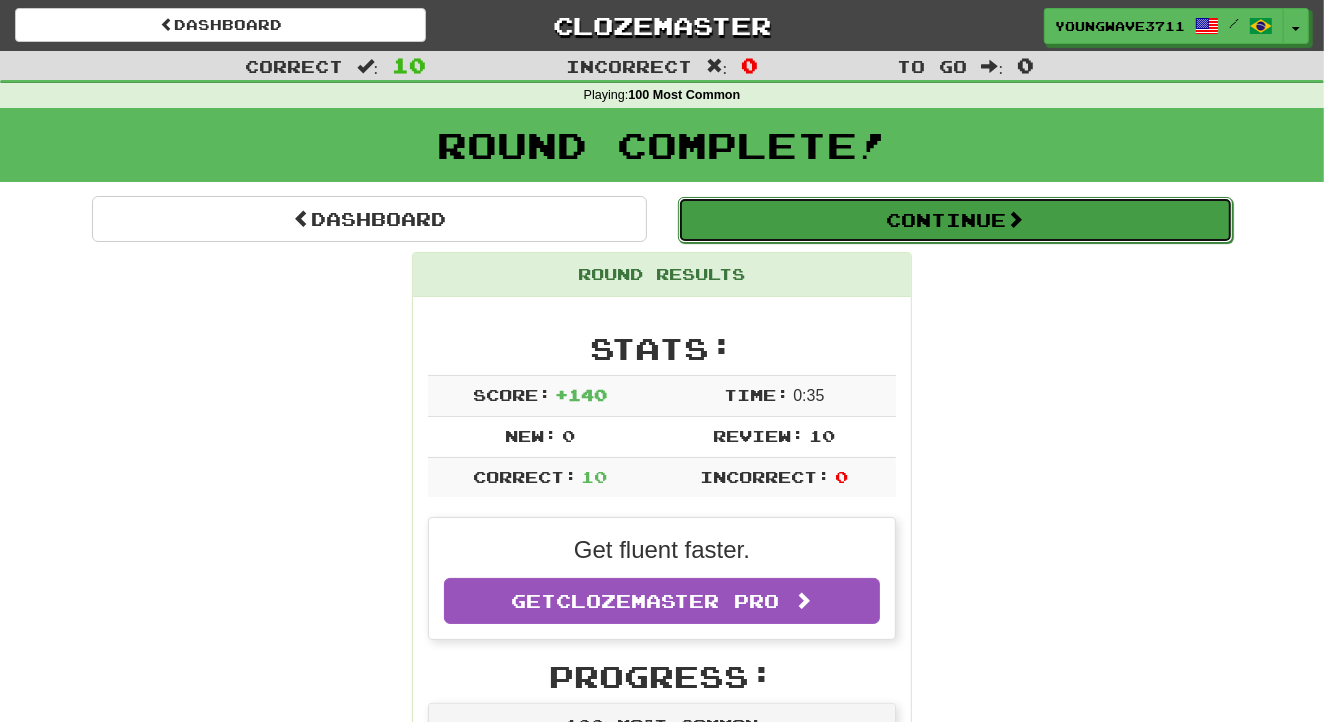 click on "Continue" at bounding box center (955, 220) 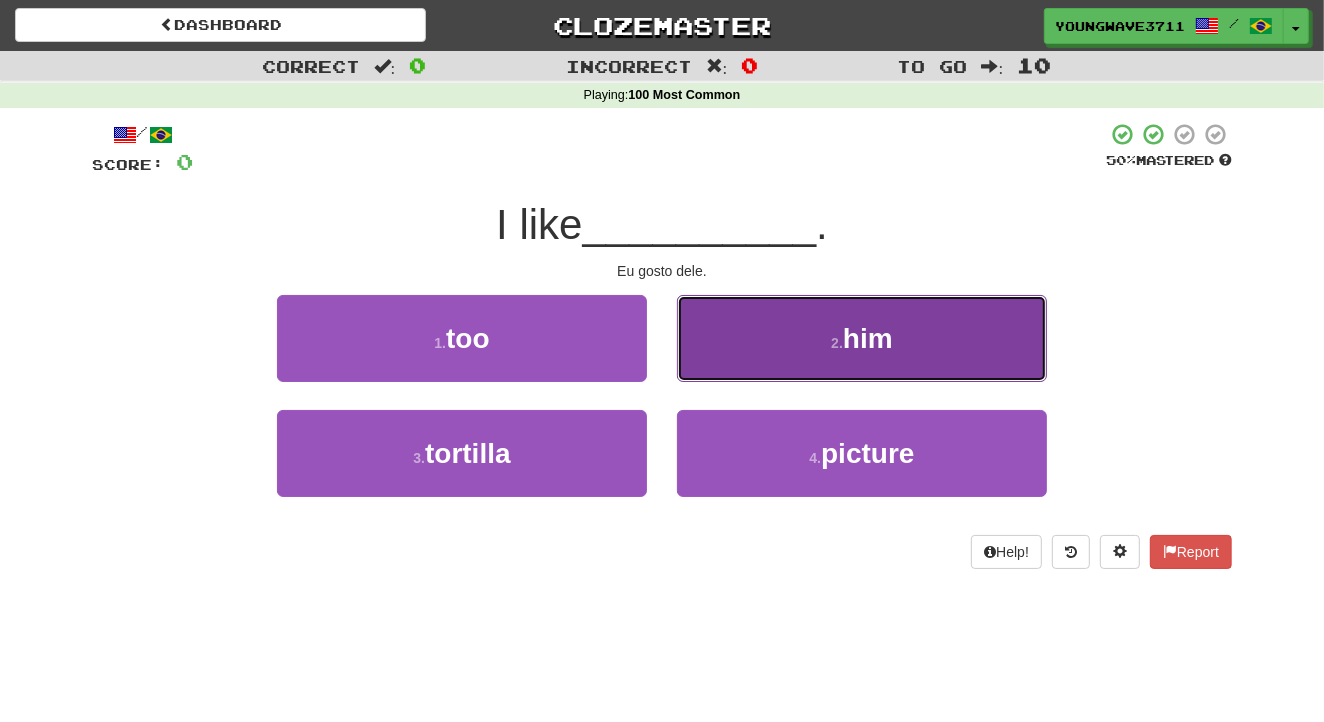 click on "2 .  him" at bounding box center [862, 338] 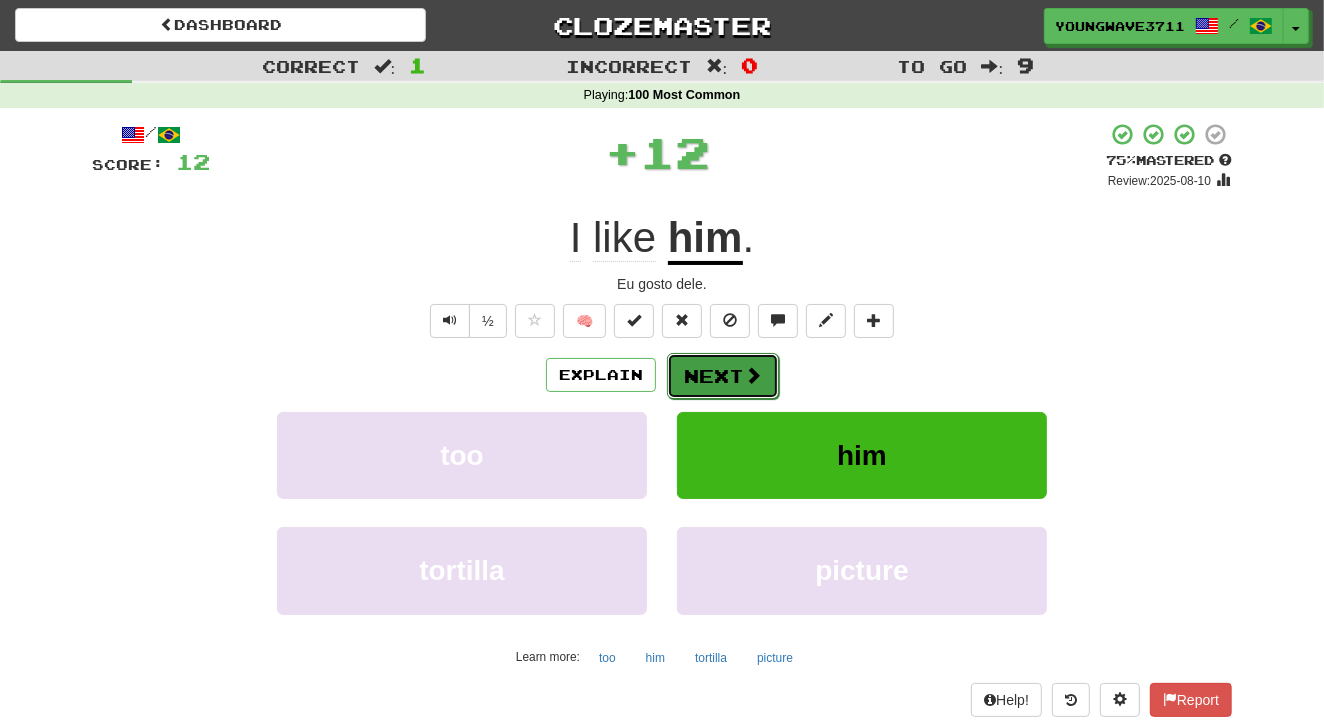 click on "Next" at bounding box center (723, 376) 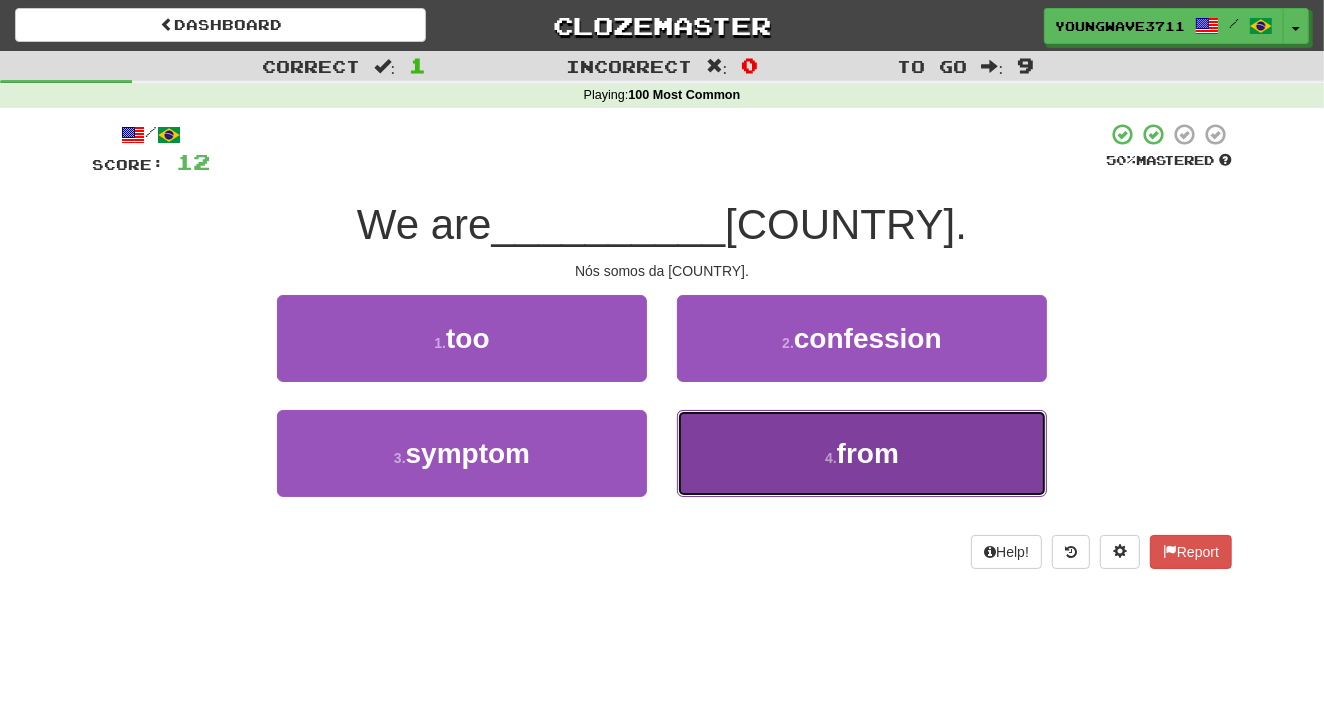 click on "4 .  from" at bounding box center [862, 453] 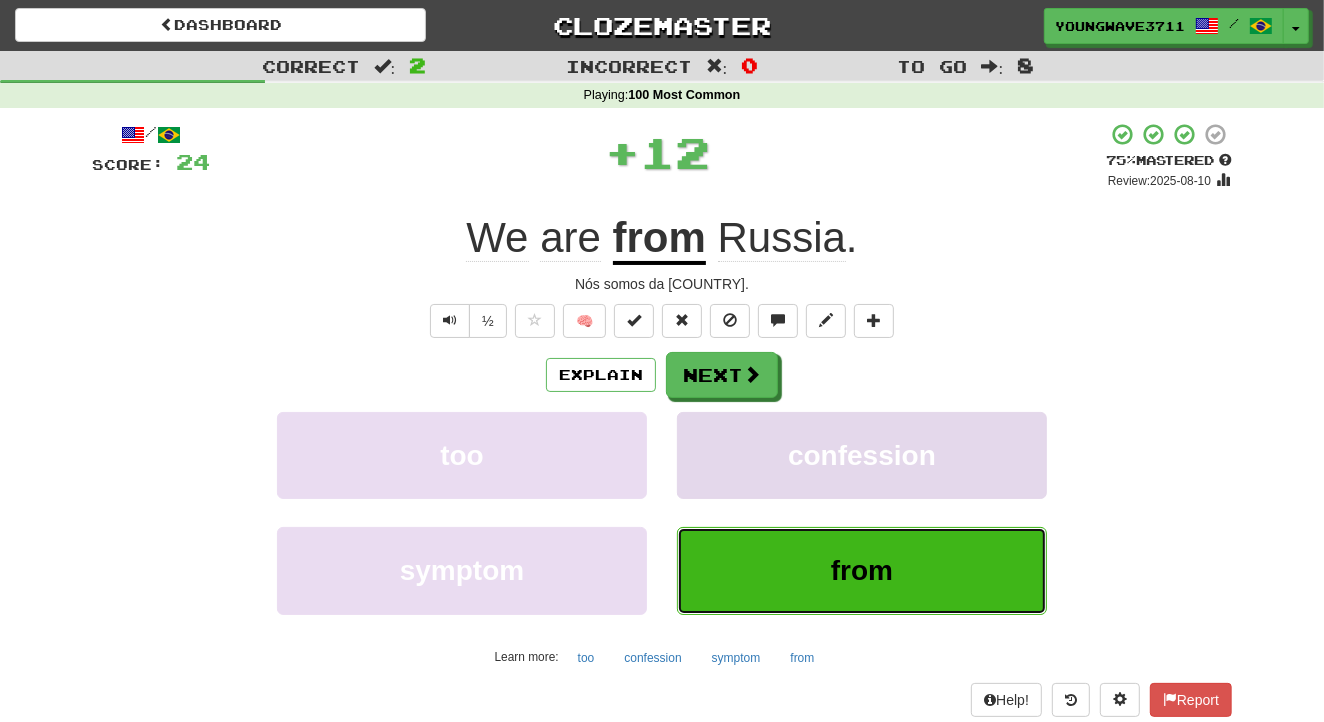 type 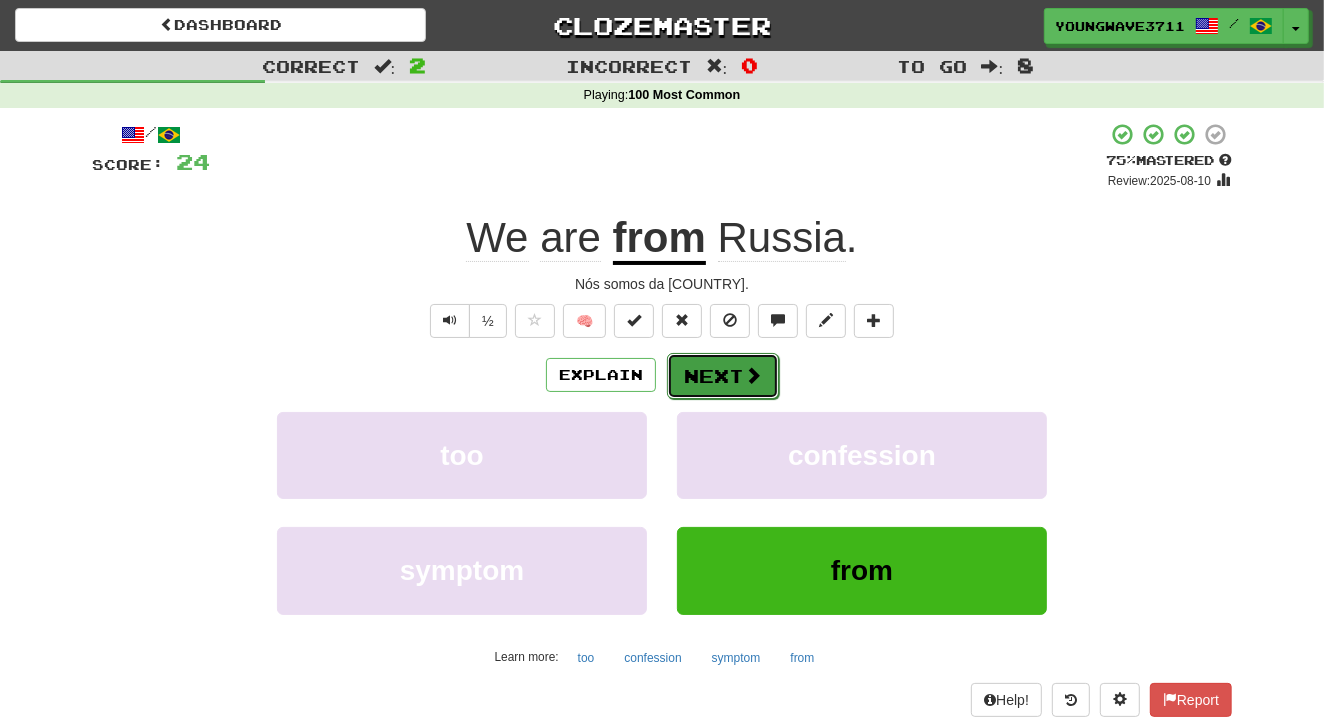 click on "Next" at bounding box center [723, 376] 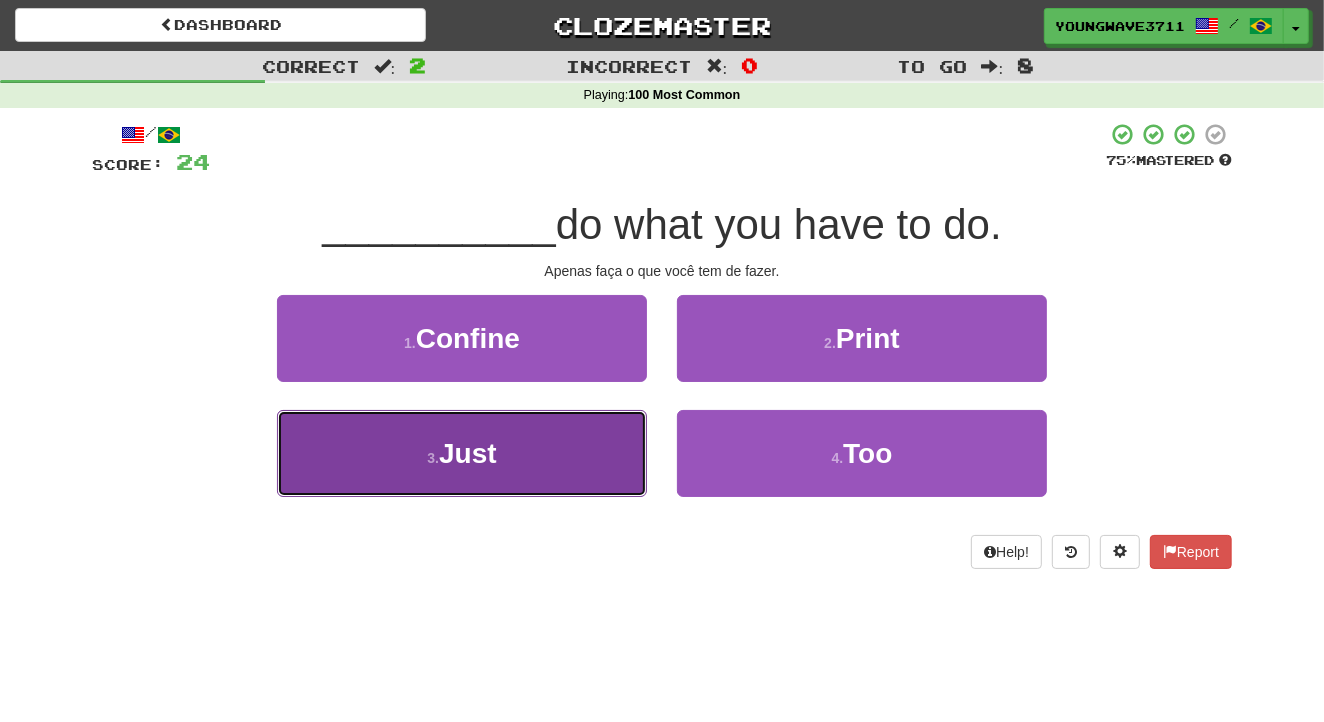 click on "3 .  Just" at bounding box center (462, 453) 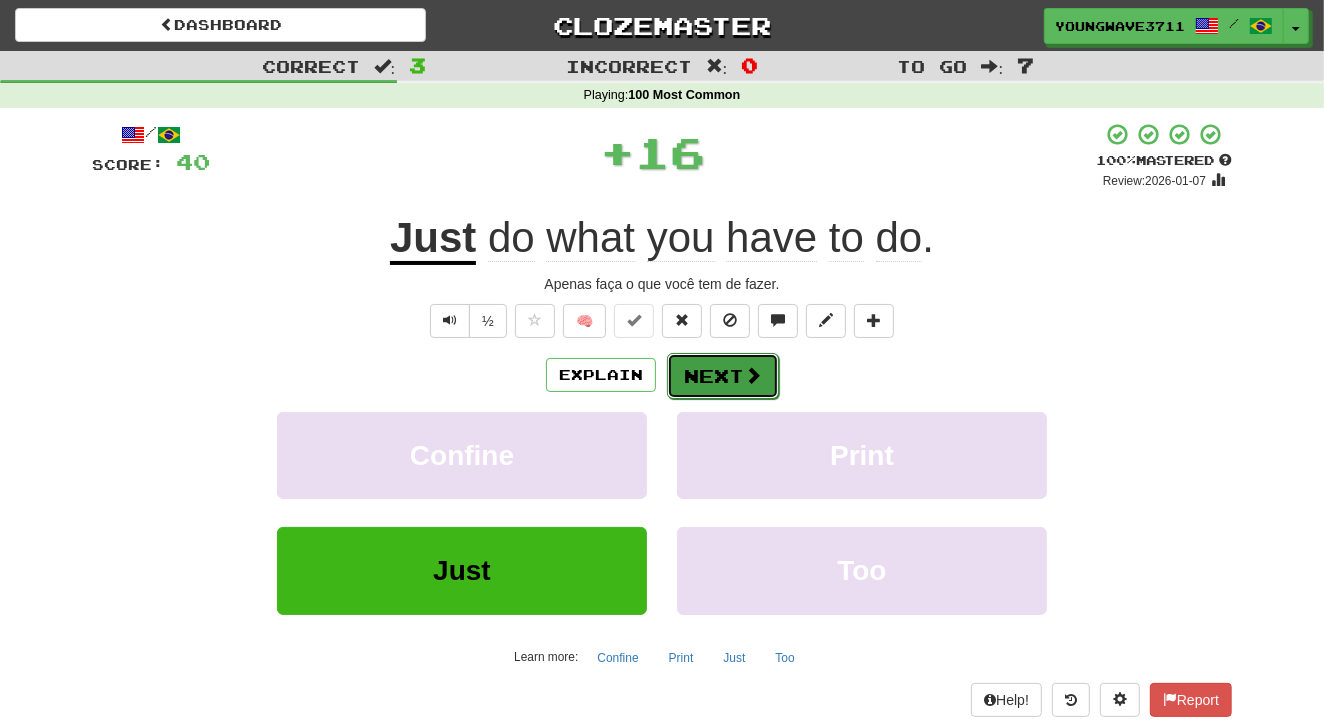 click on "Next" at bounding box center [723, 376] 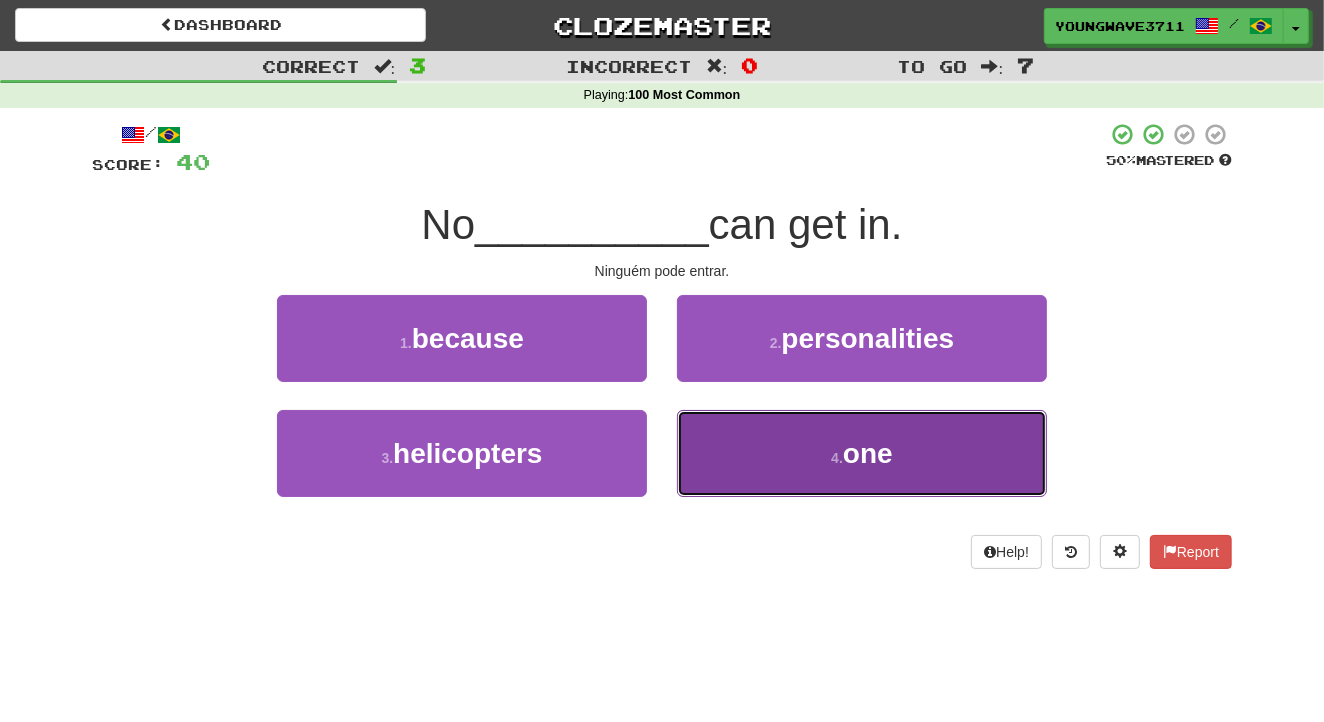 click on "4 .  one" at bounding box center [862, 453] 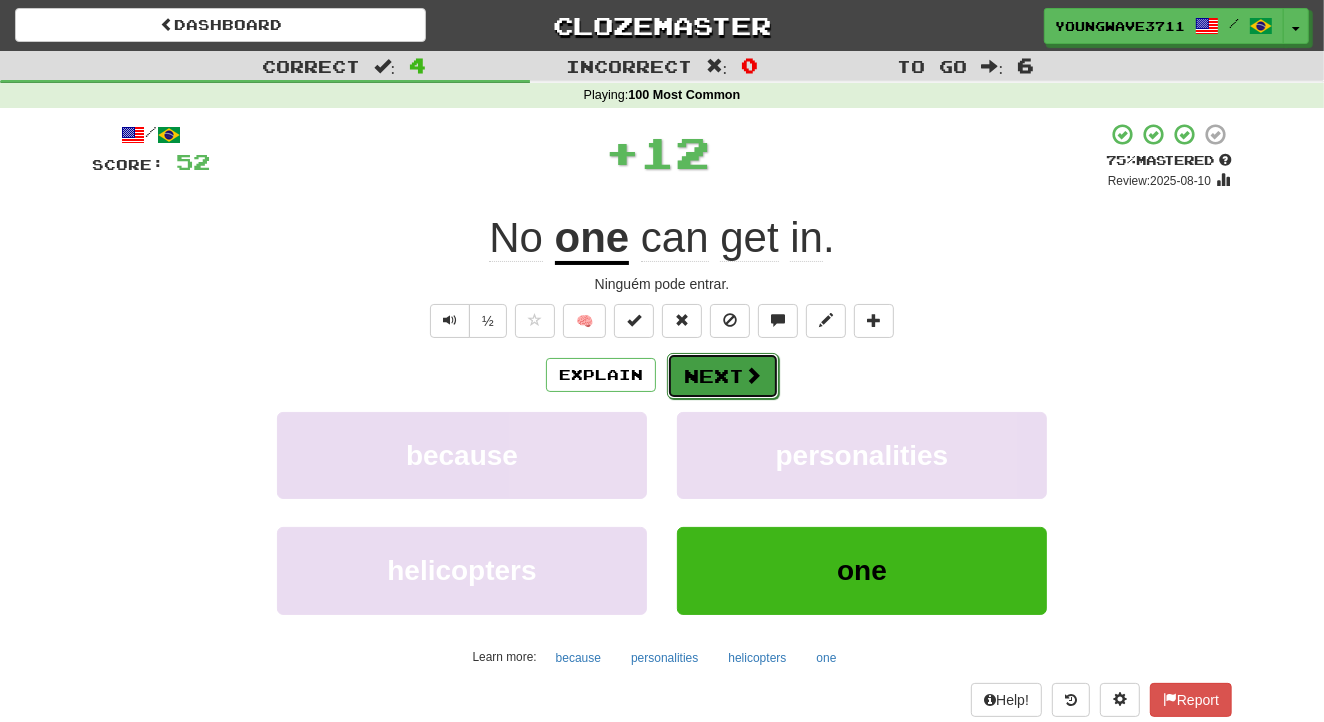 click on "Next" at bounding box center (723, 376) 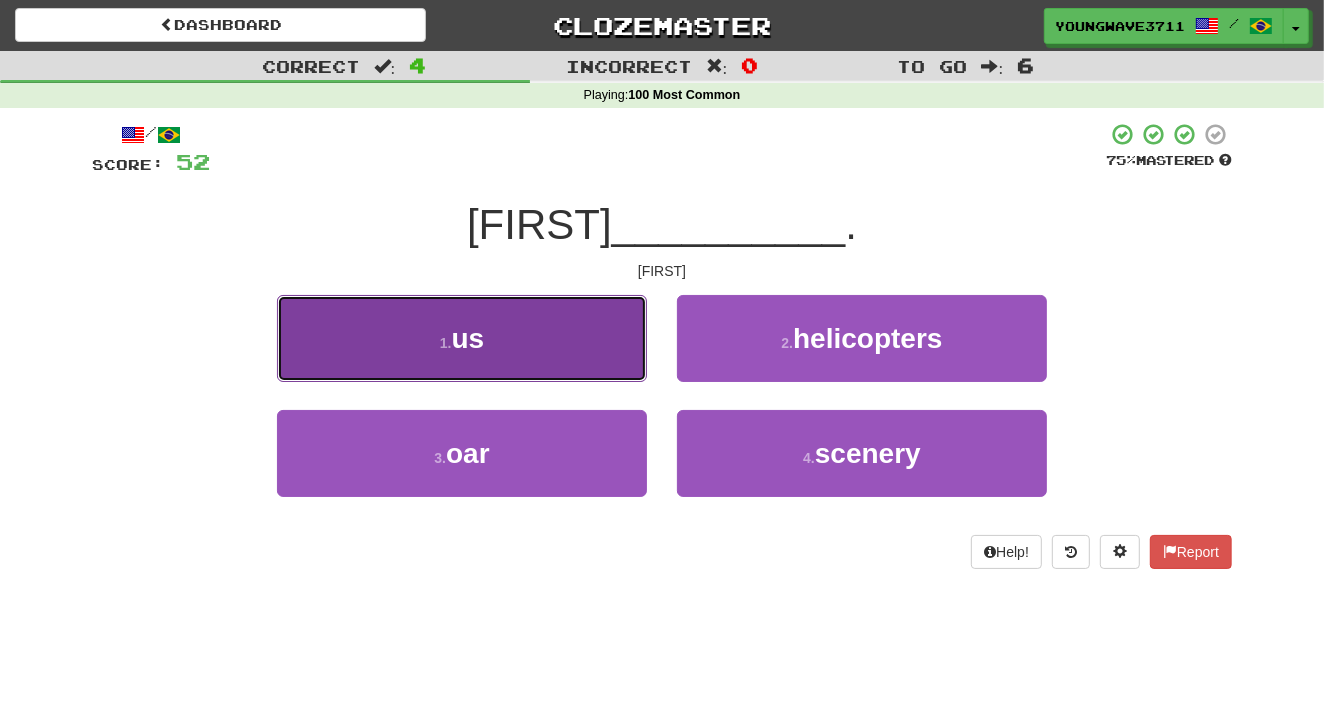 click on "1 .  us" at bounding box center (462, 338) 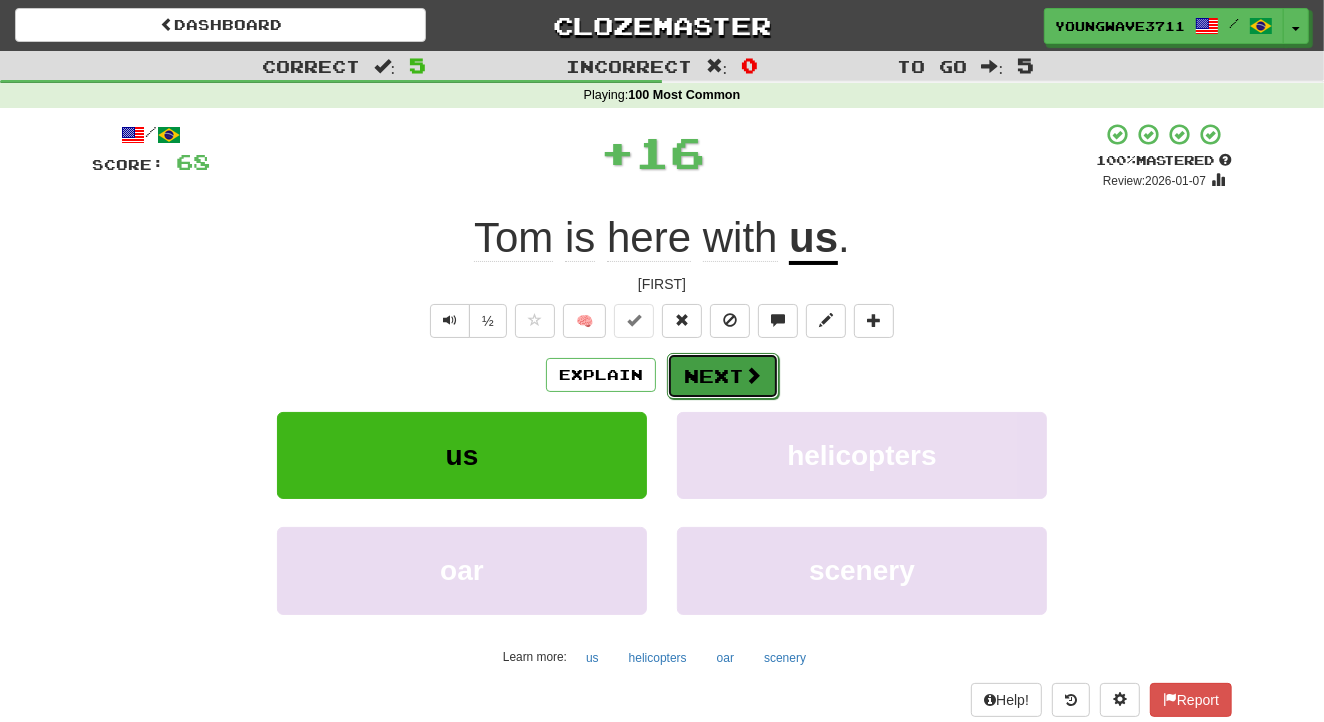 click on "Next" at bounding box center [723, 376] 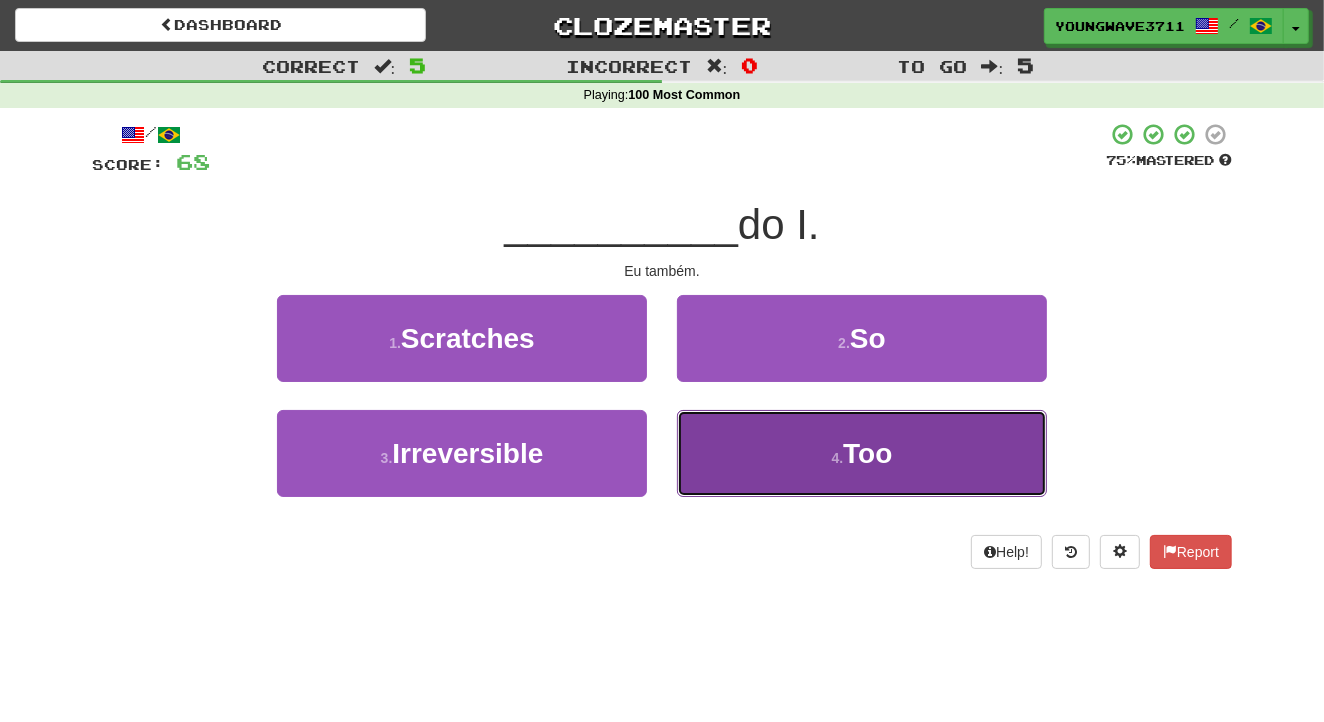 click on "4 .  Too" at bounding box center (862, 453) 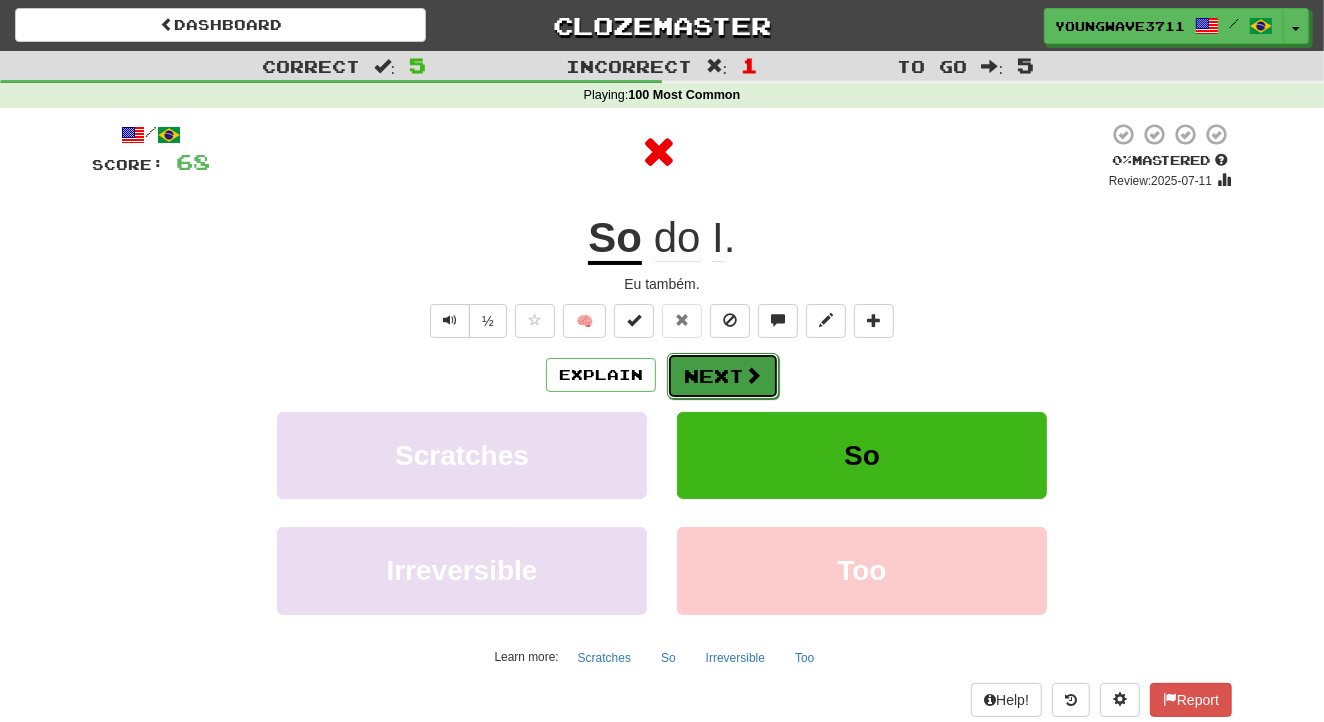 click on "Next" at bounding box center [723, 376] 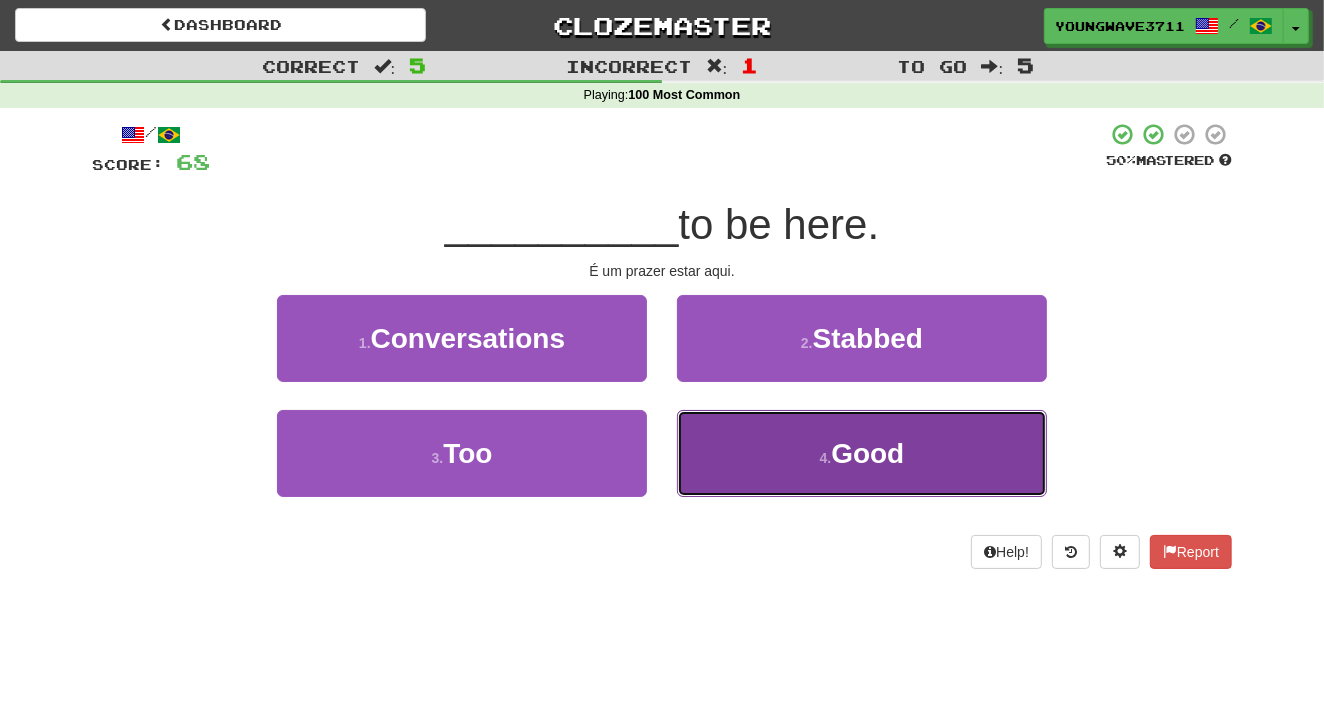 click on "4 .  Good" at bounding box center [862, 453] 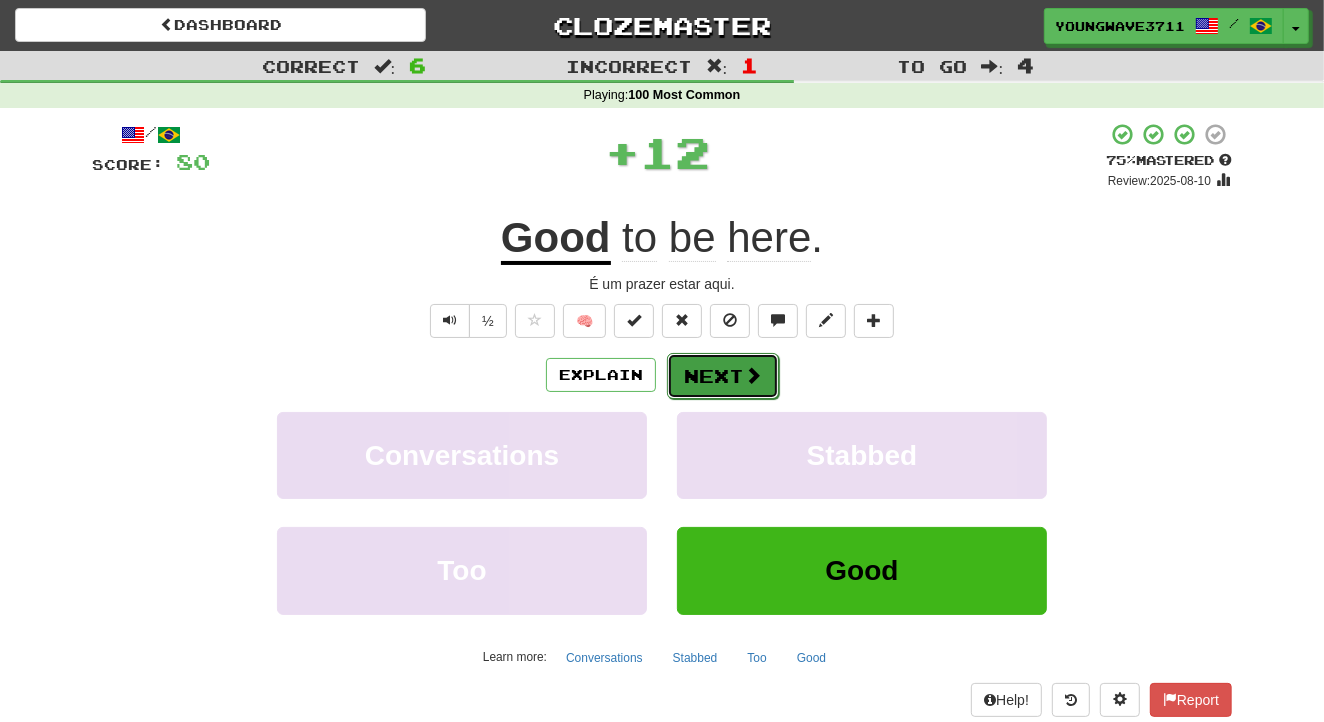 click on "Next" at bounding box center [723, 376] 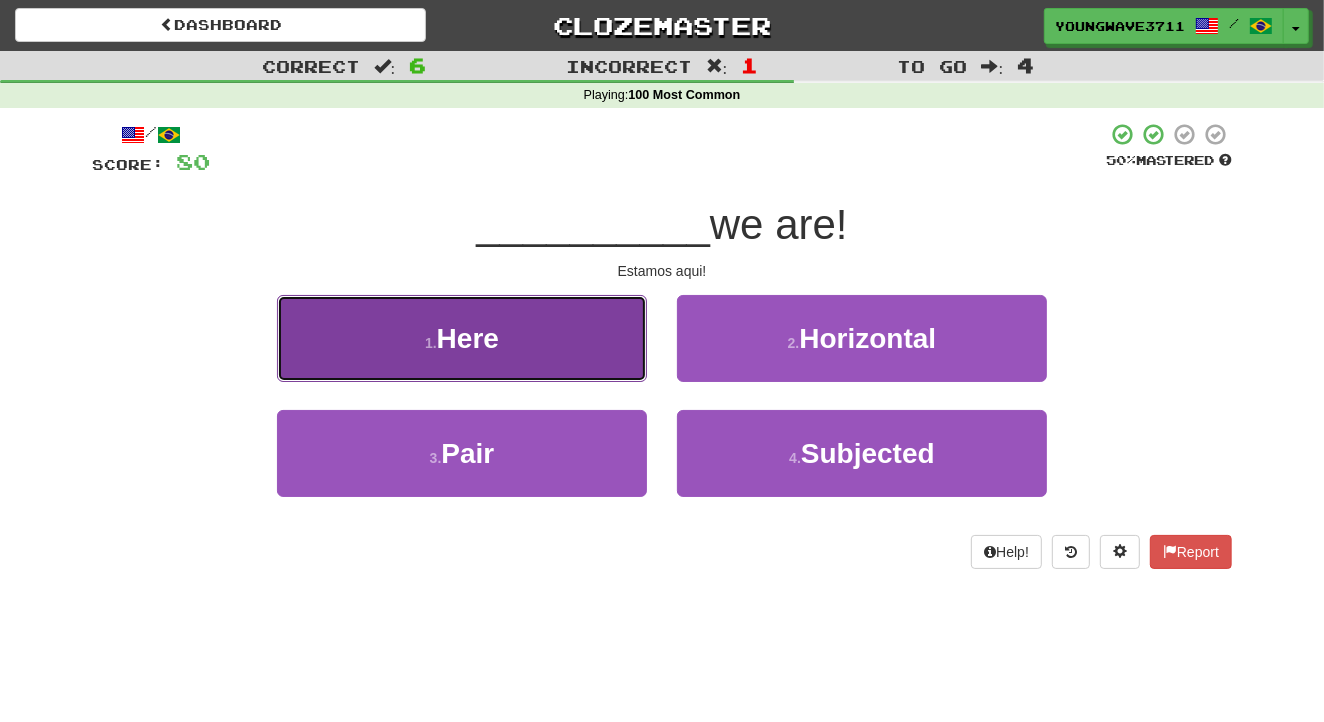 click on "1 .  Here" at bounding box center [462, 338] 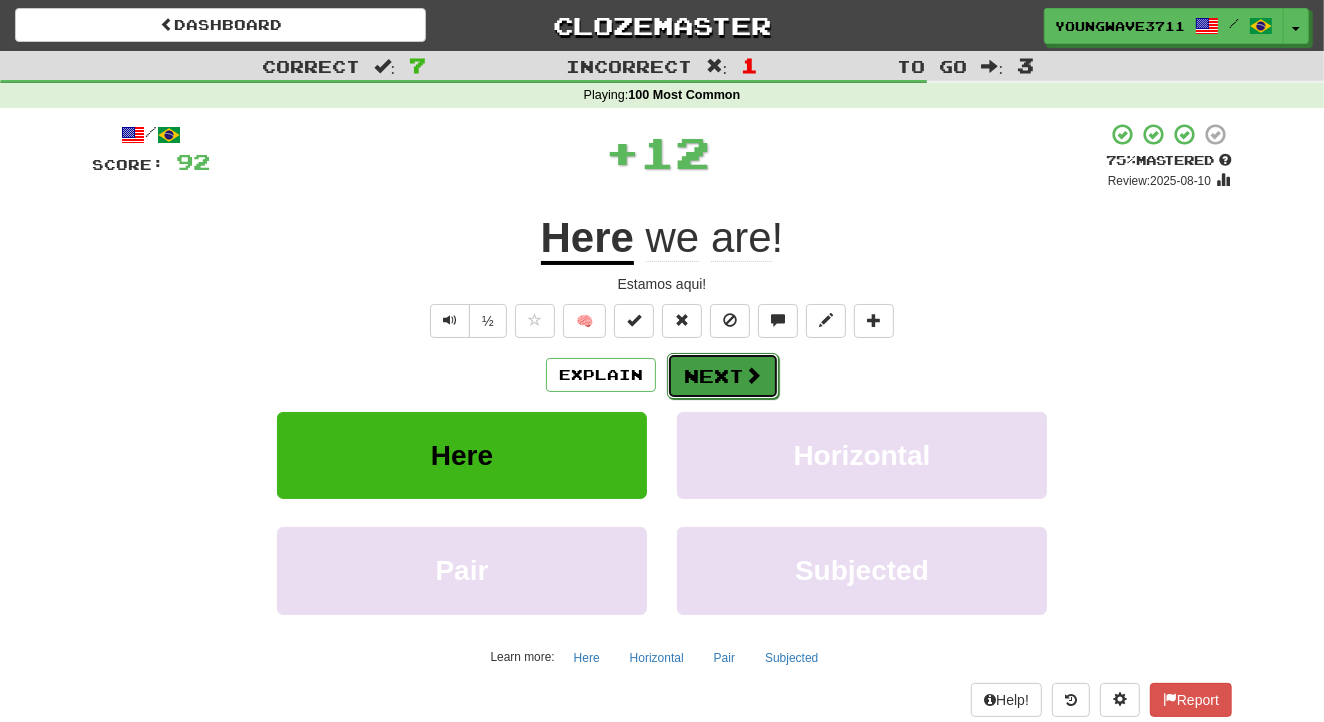 click on "Next" at bounding box center [723, 376] 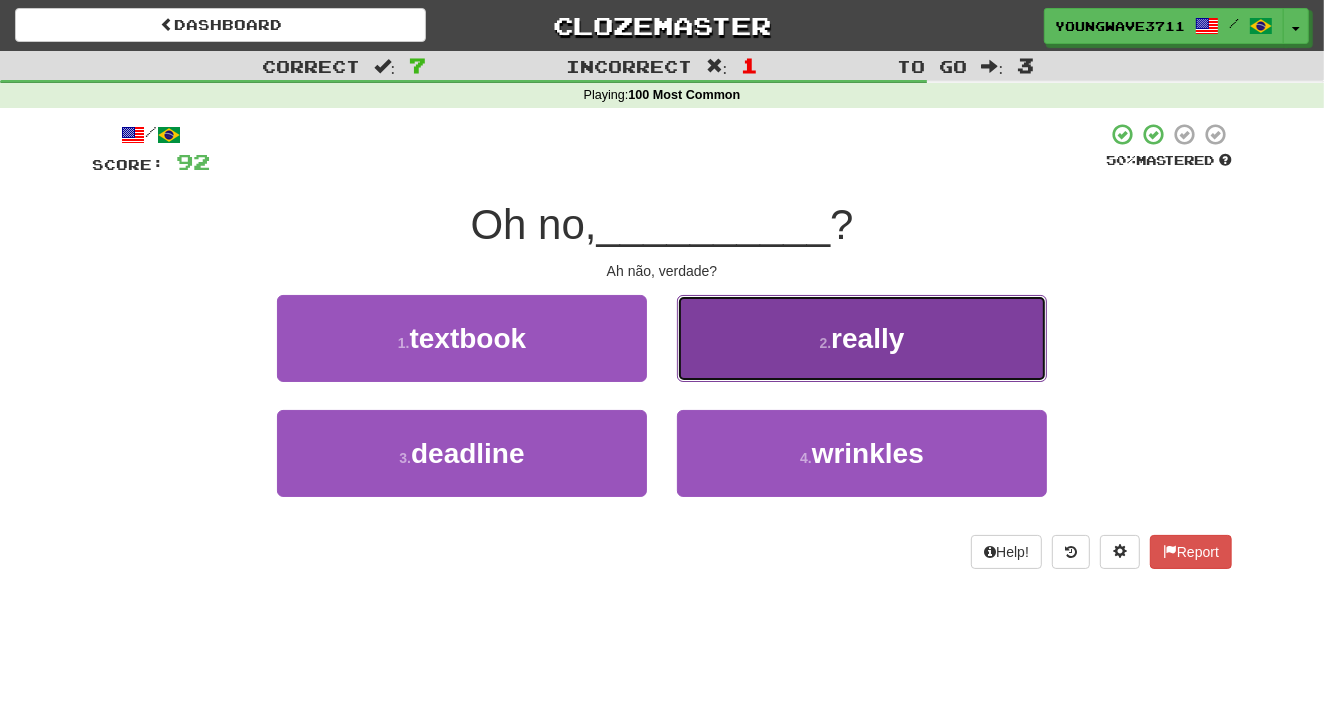 click on "2 .  really" at bounding box center [862, 338] 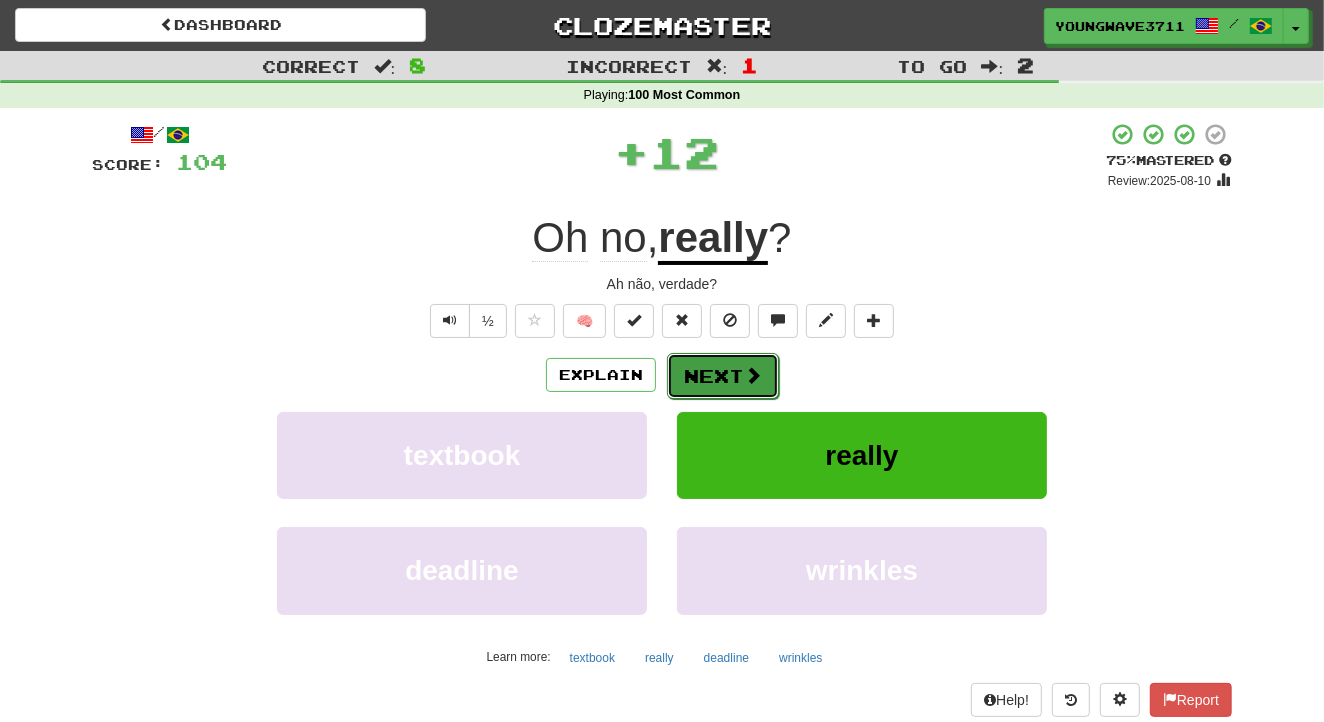 click on "Next" at bounding box center (723, 376) 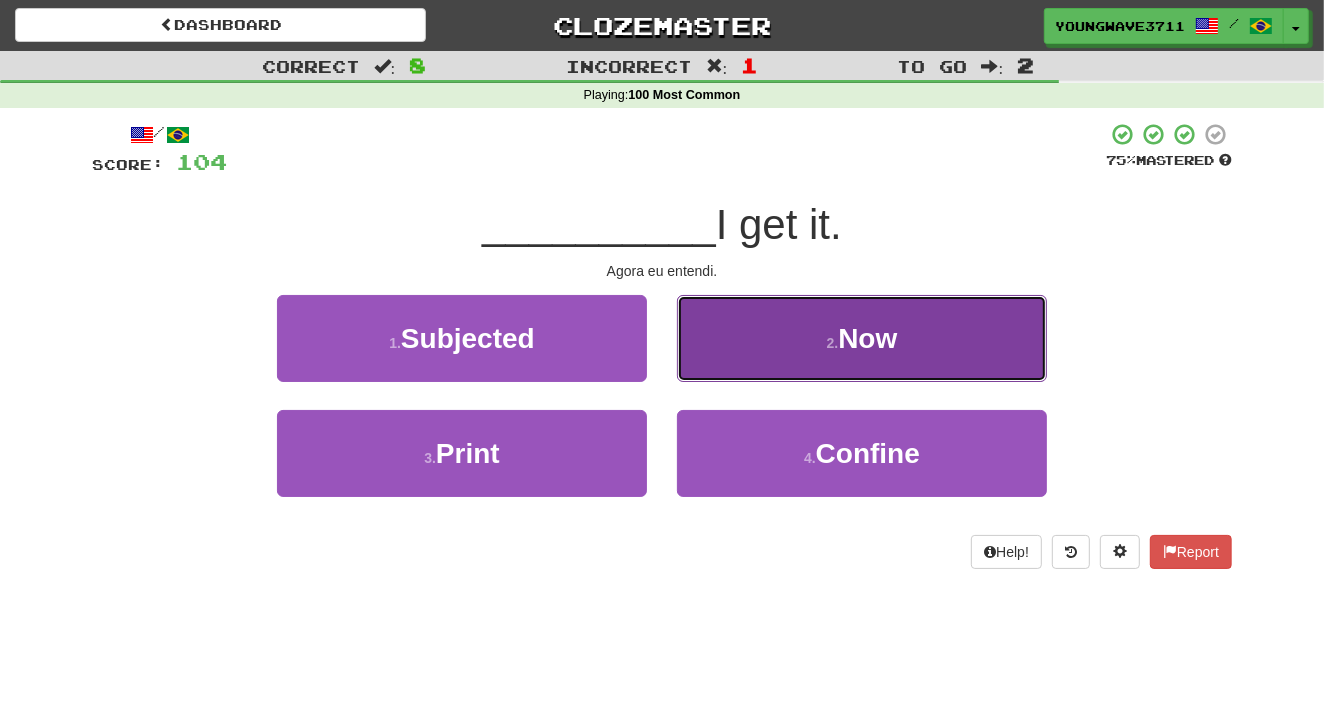 click on "2 .  Now" at bounding box center [862, 338] 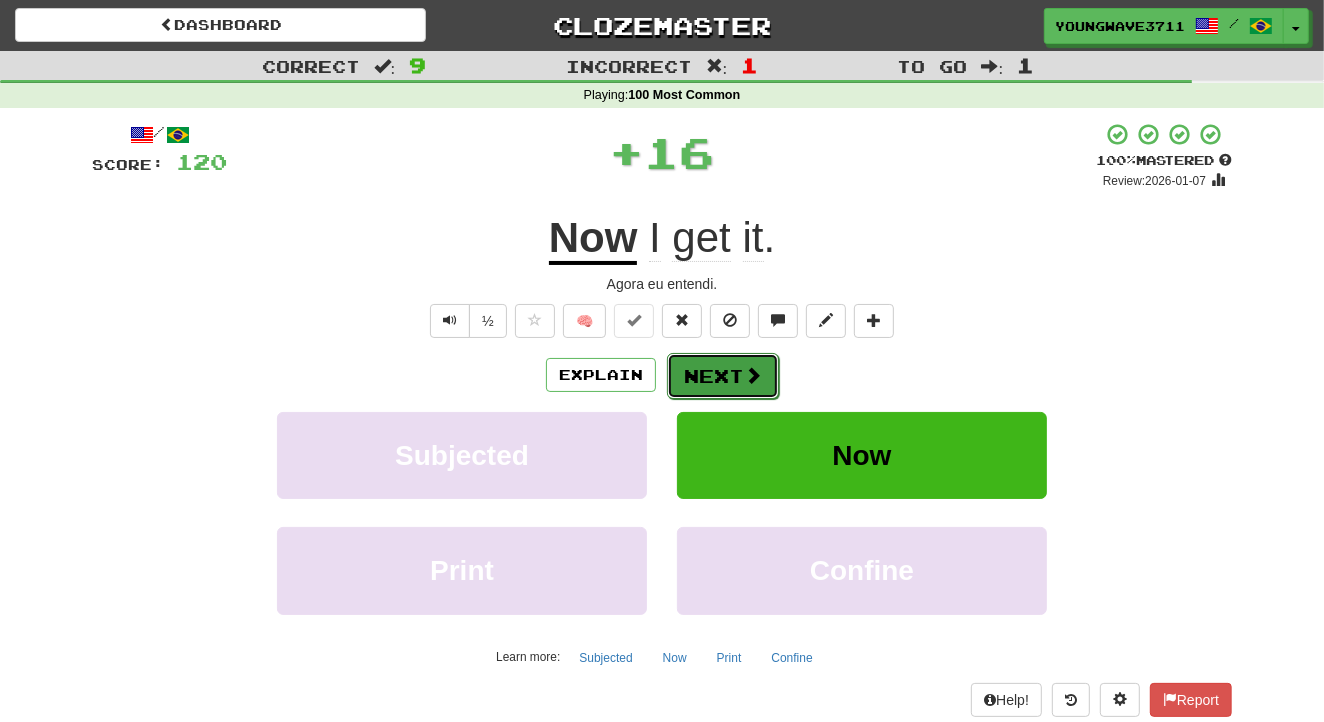 click on "Next" at bounding box center (723, 376) 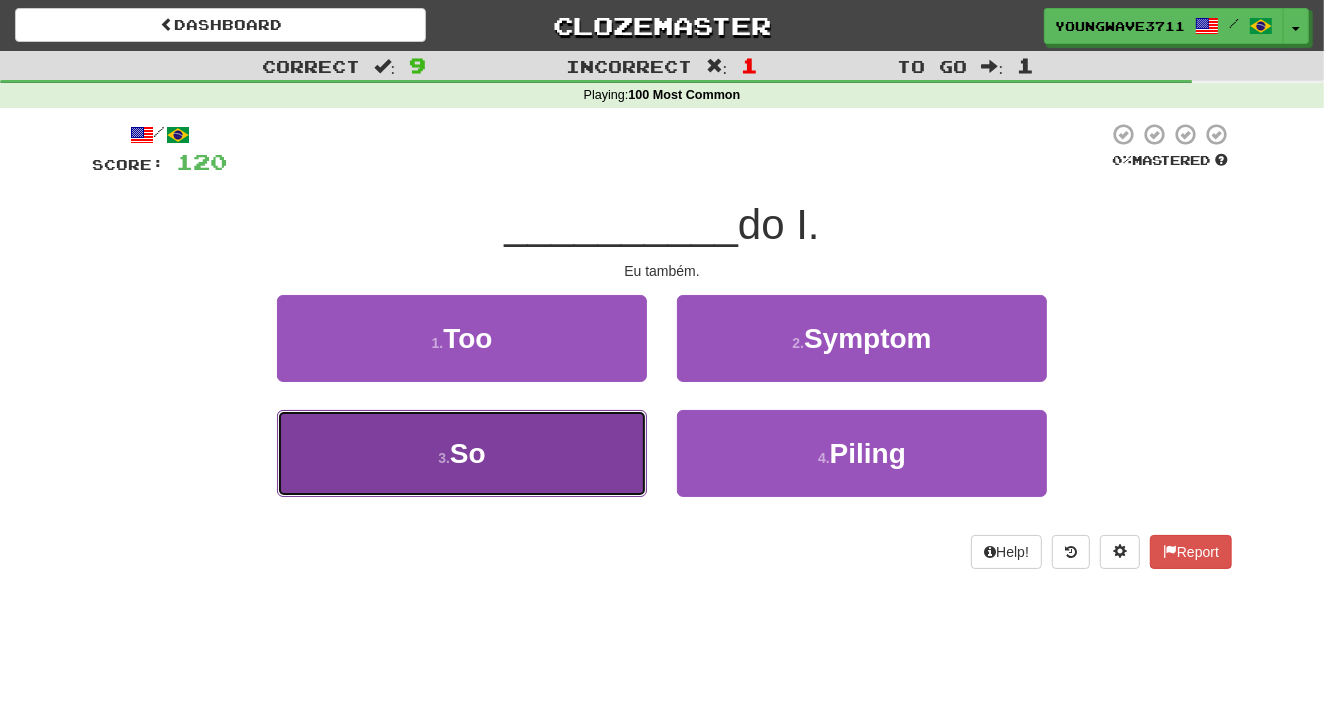 click on "3 .  So" at bounding box center [462, 453] 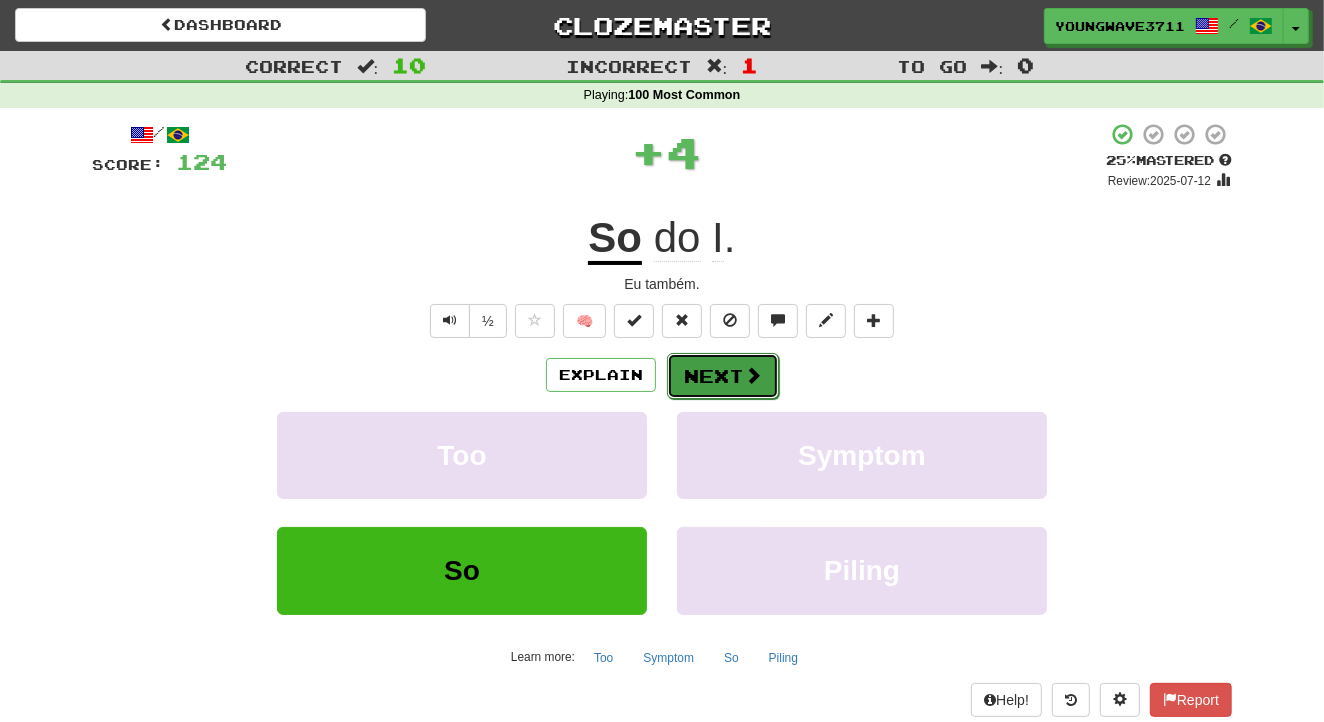 click on "Next" at bounding box center [723, 376] 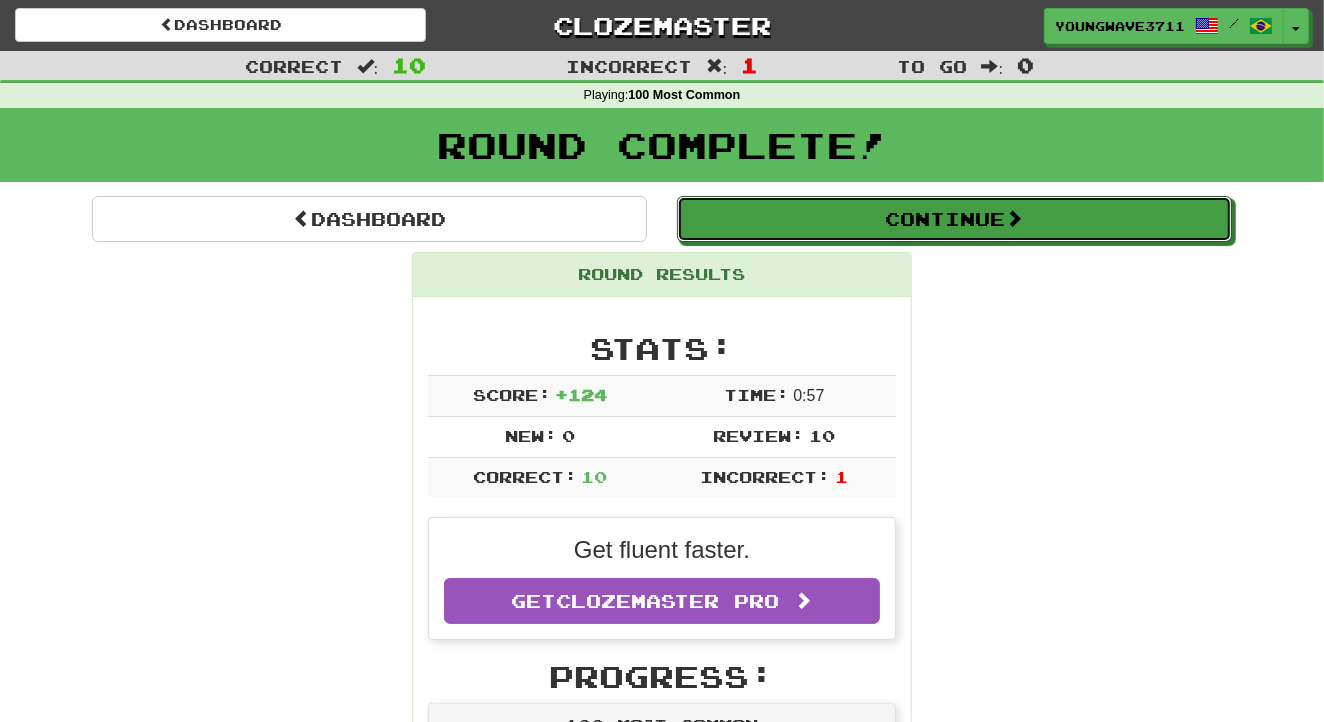 click on "Continue" at bounding box center (954, 219) 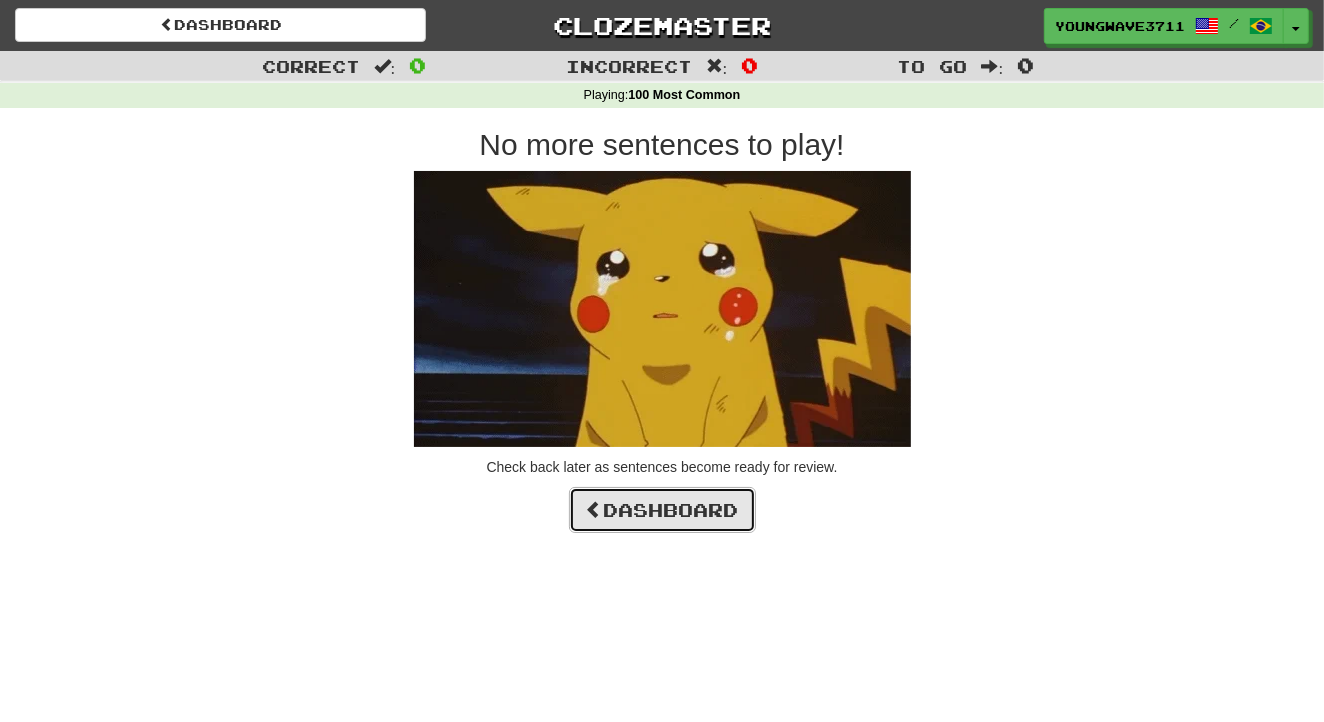 click on "Dashboard" at bounding box center [662, 510] 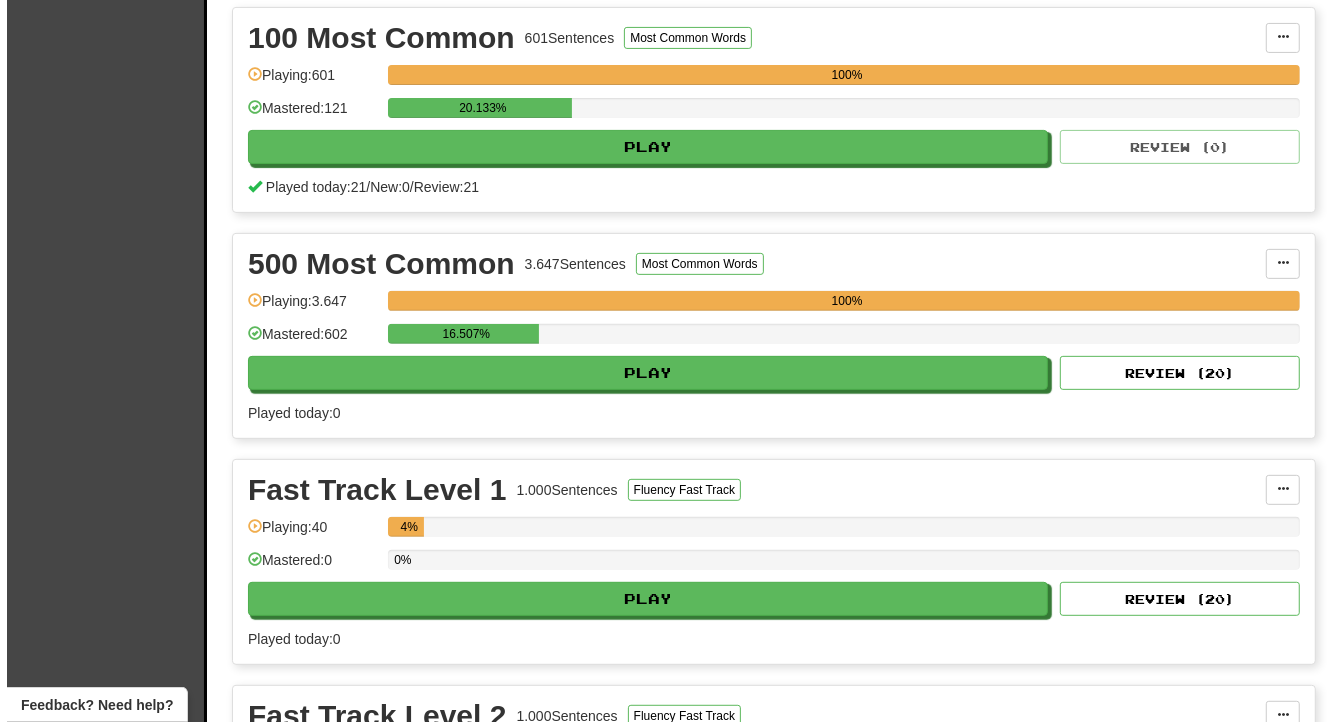 scroll, scrollTop: 363, scrollLeft: 0, axis: vertical 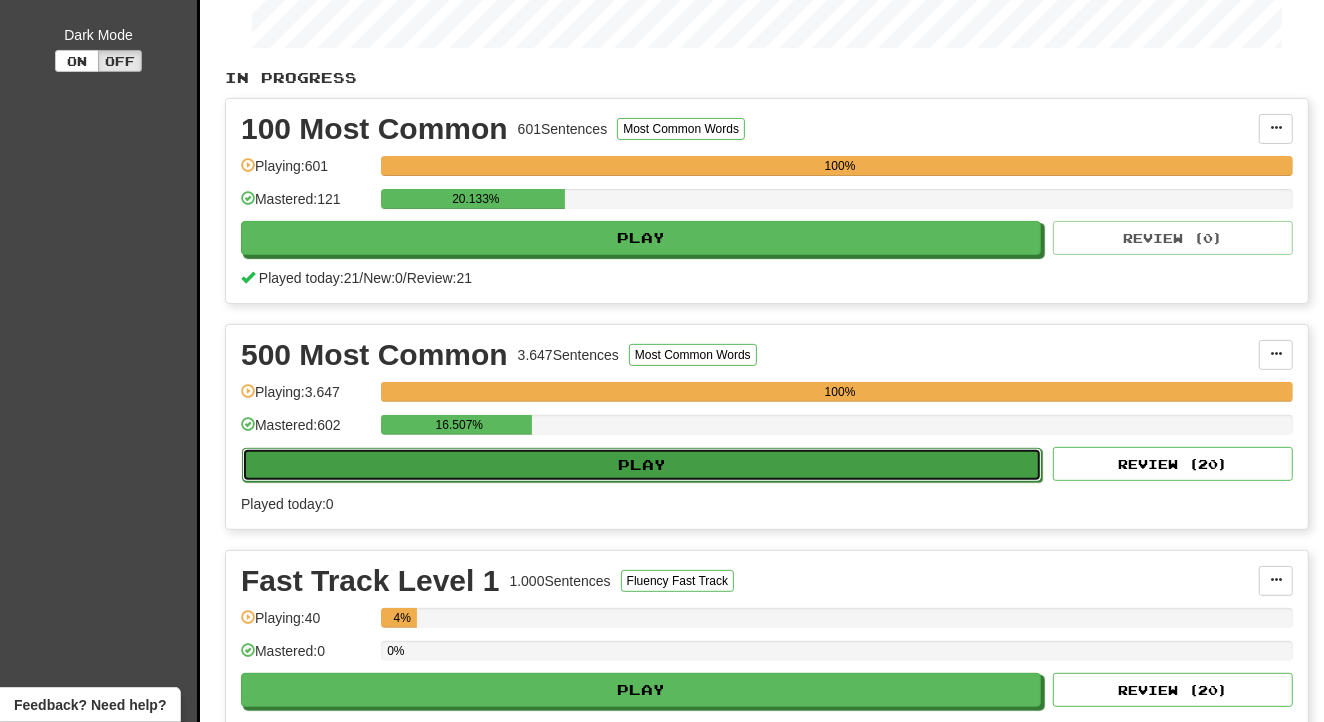 click on "Play" at bounding box center (642, 465) 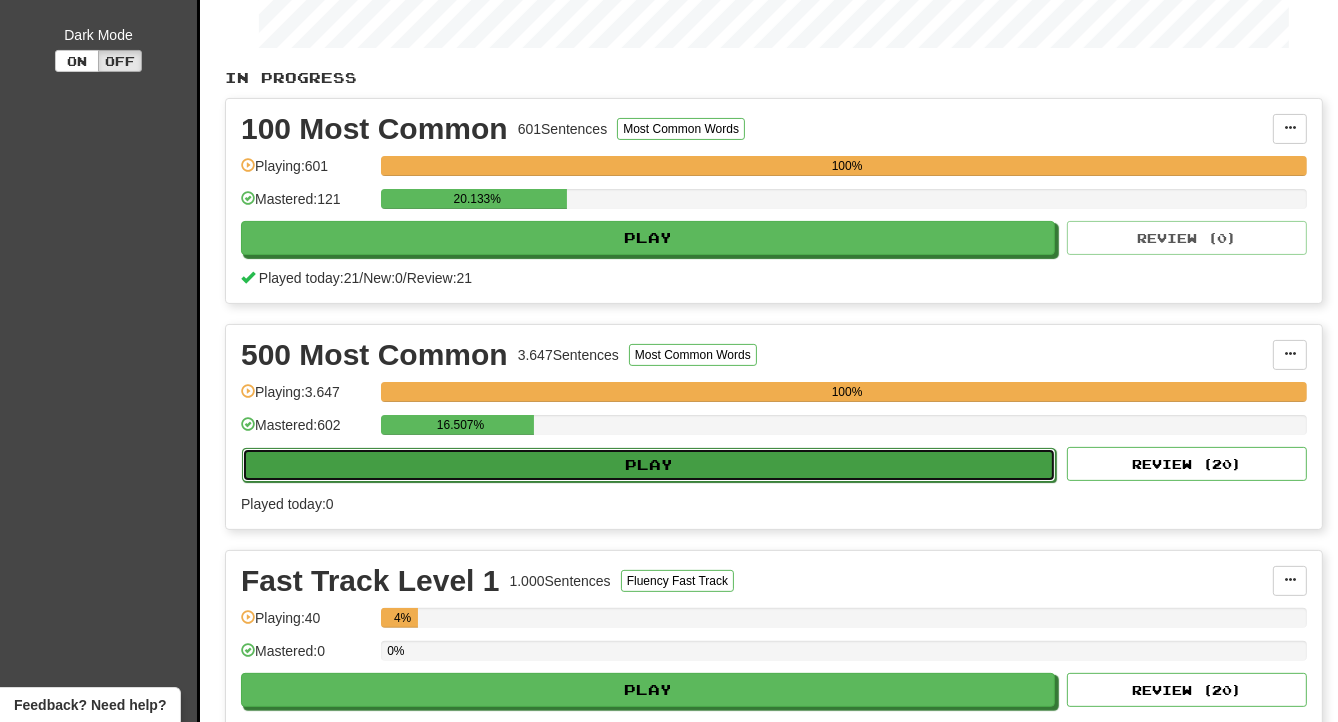 select on "**" 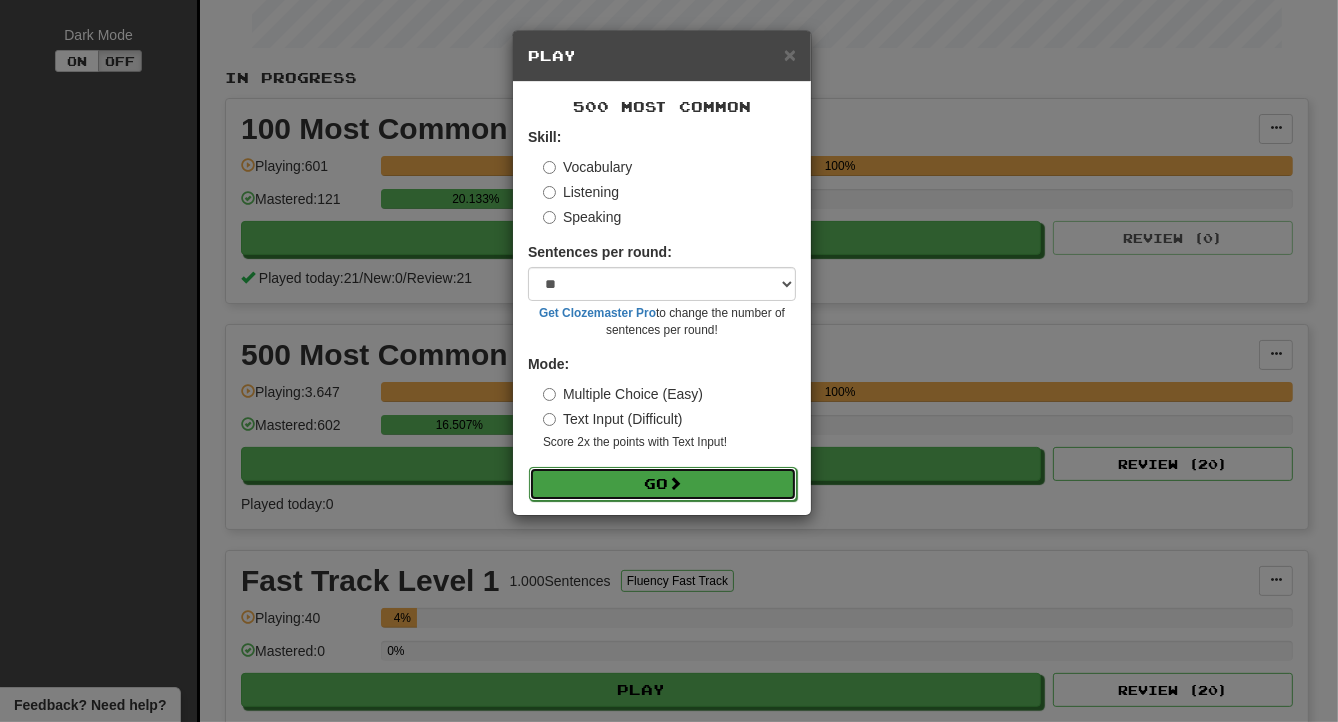 click on "Go" at bounding box center (663, 484) 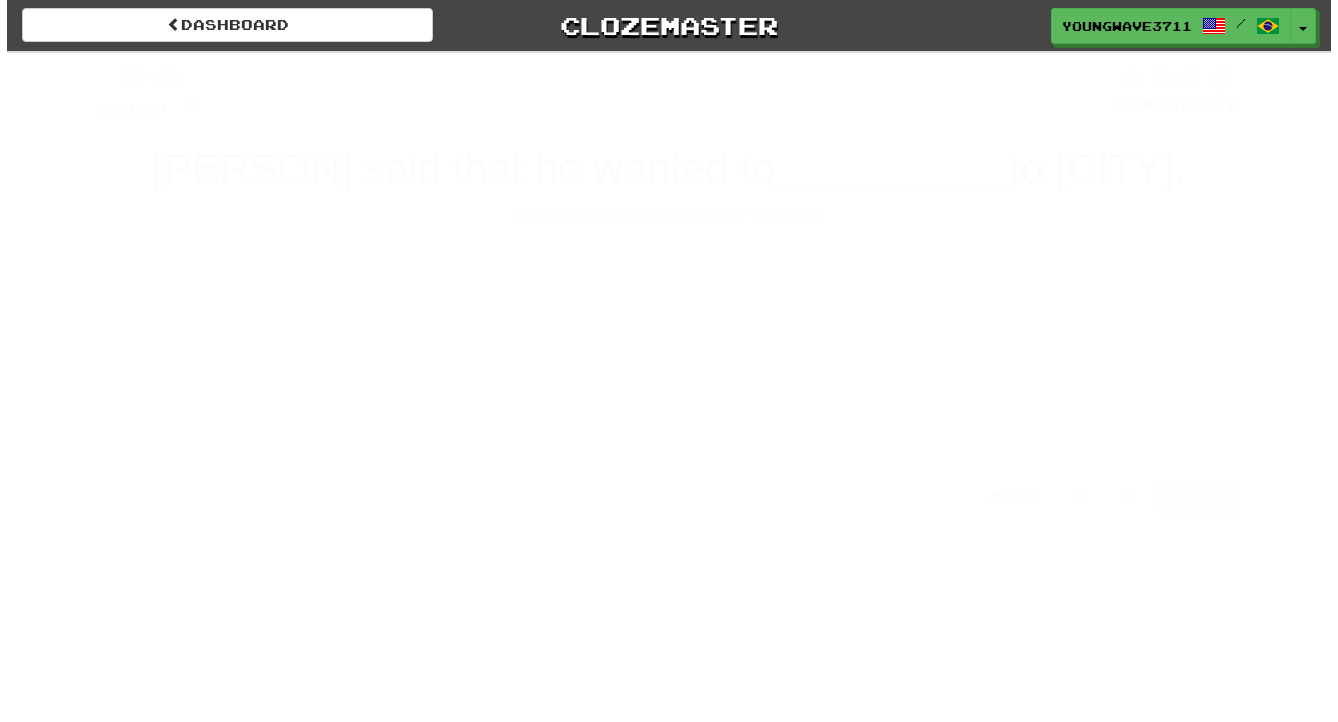 scroll, scrollTop: 0, scrollLeft: 0, axis: both 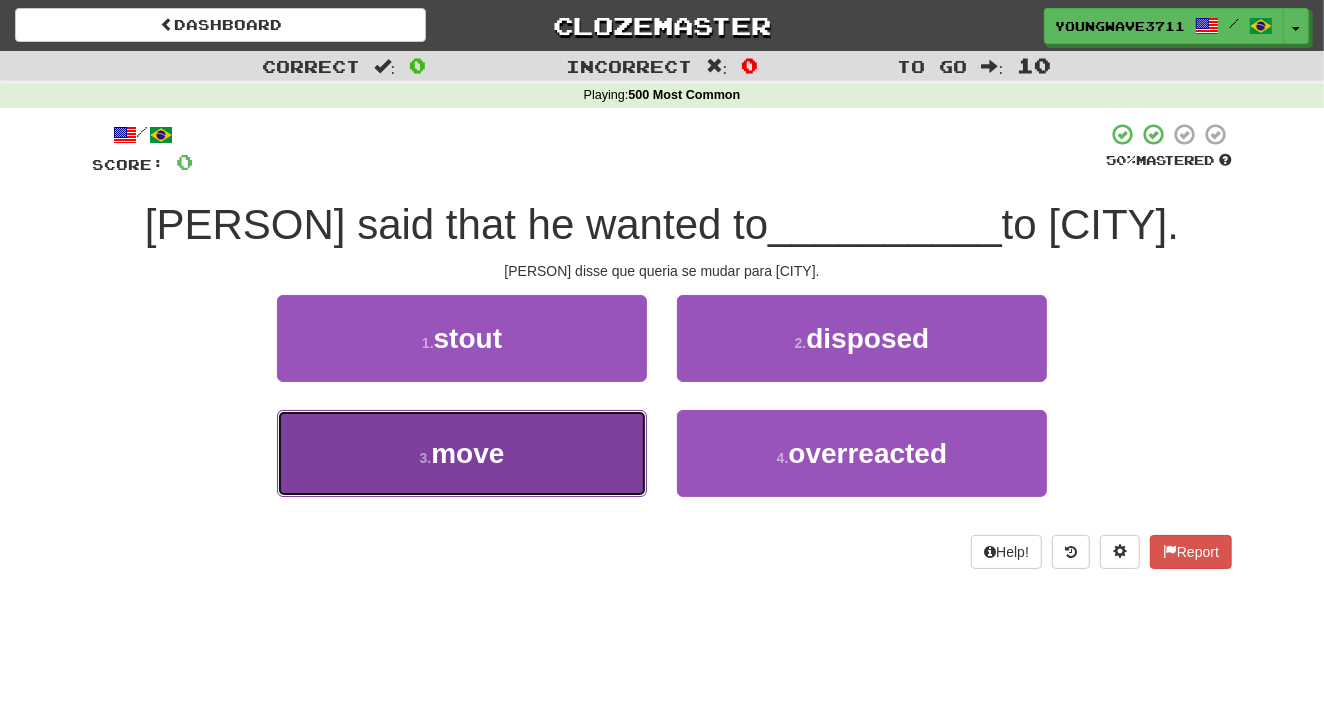 click on "3 . move" at bounding box center (462, 453) 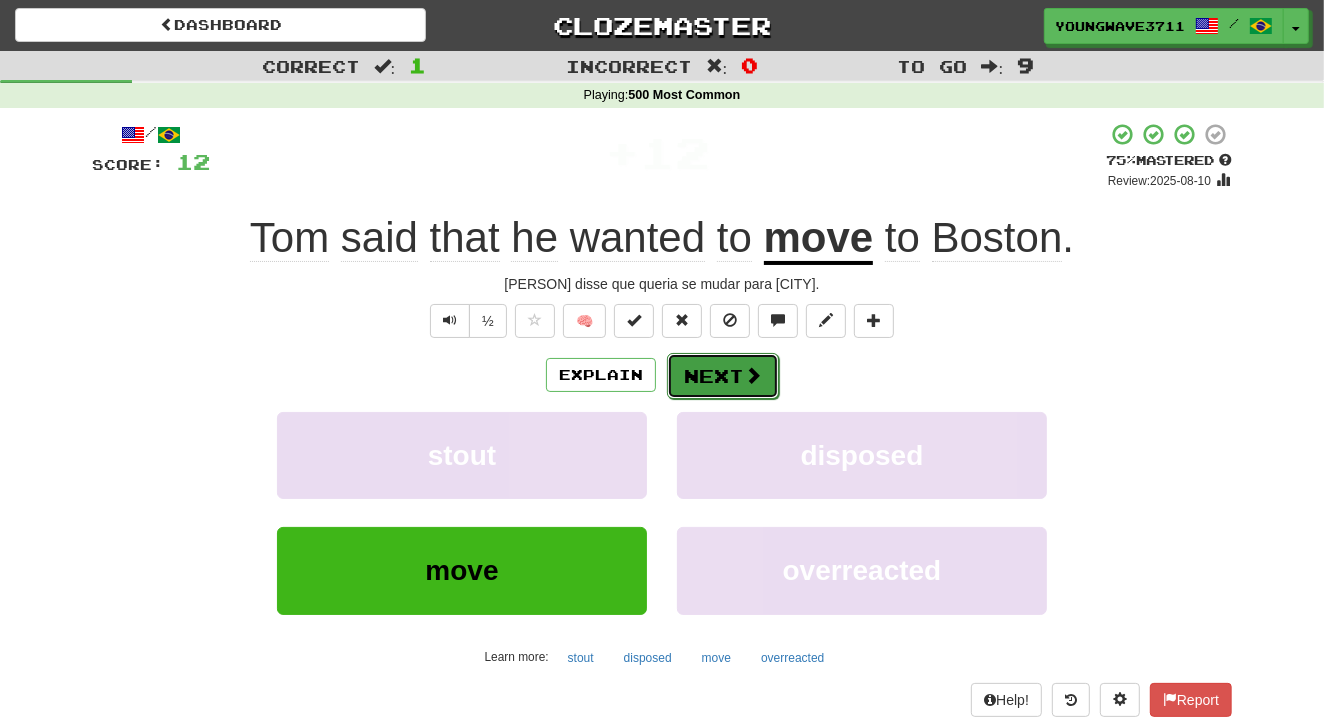click on "Next" at bounding box center (723, 376) 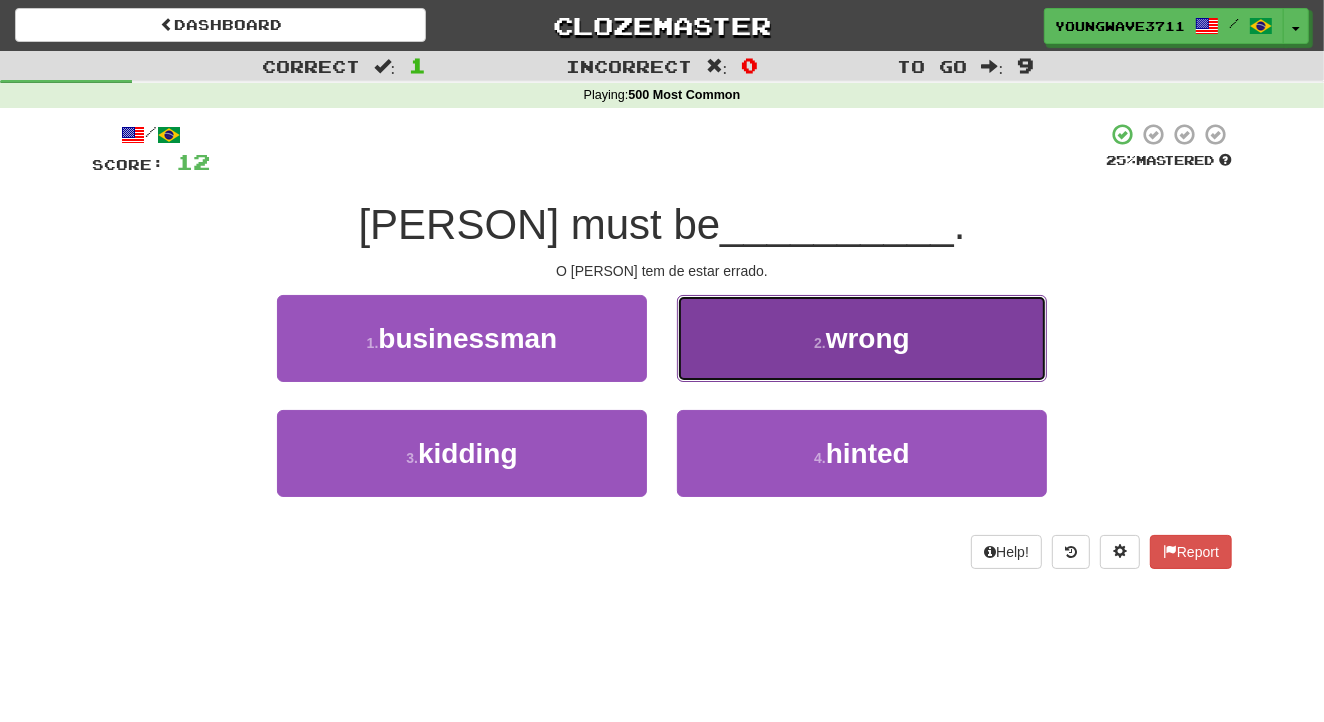 click on "2 .  wrong" at bounding box center [862, 338] 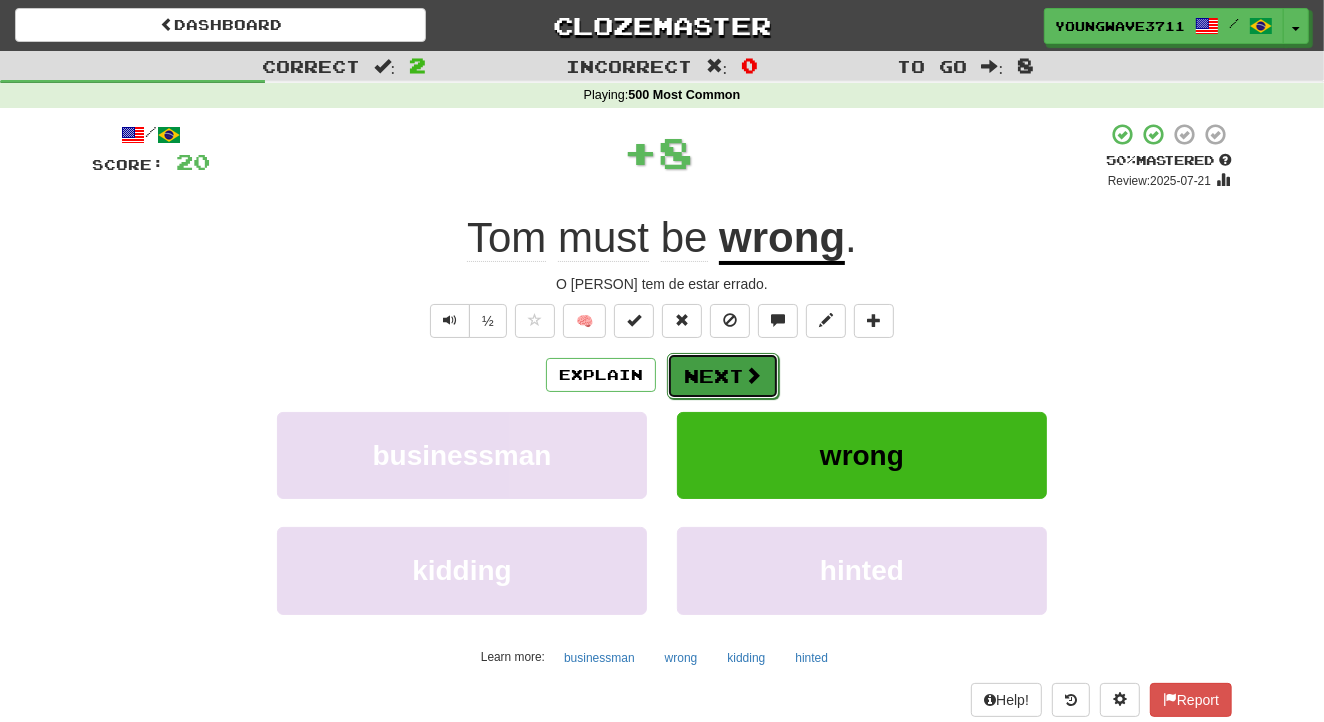 click on "Next" at bounding box center [723, 376] 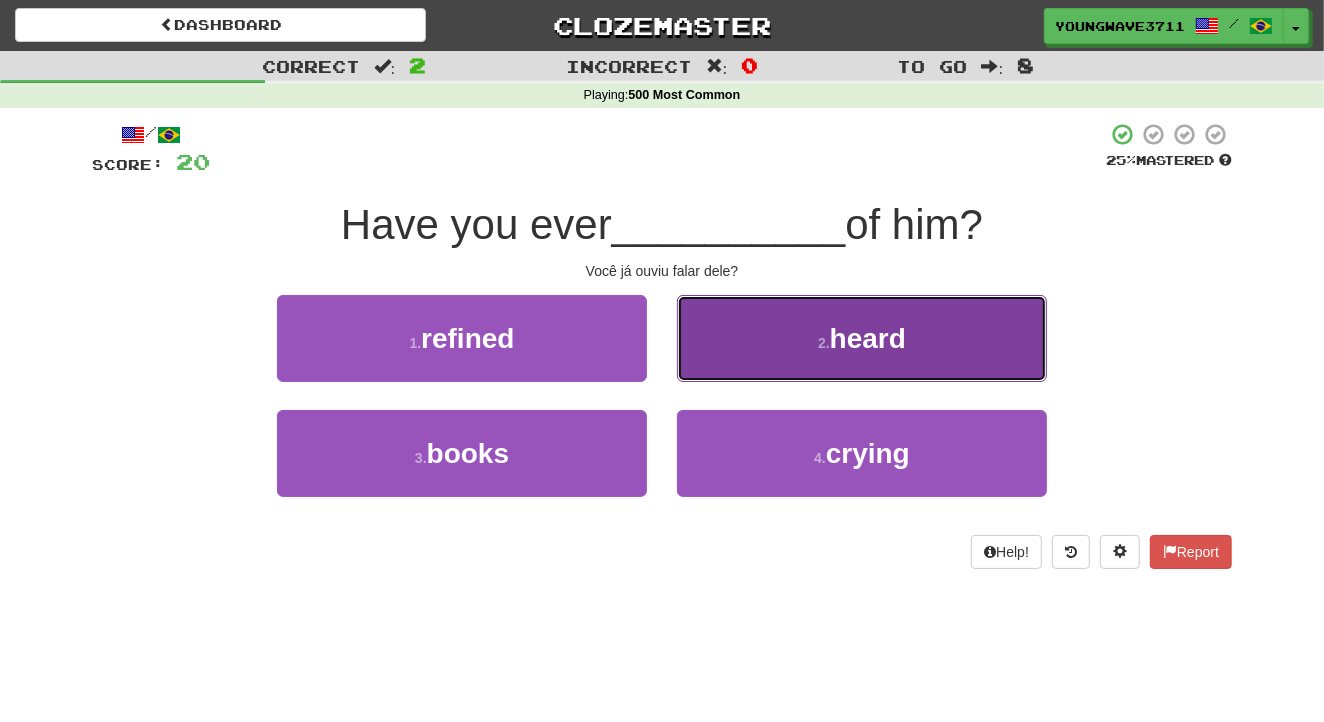 click on "2 .  heard" at bounding box center (862, 338) 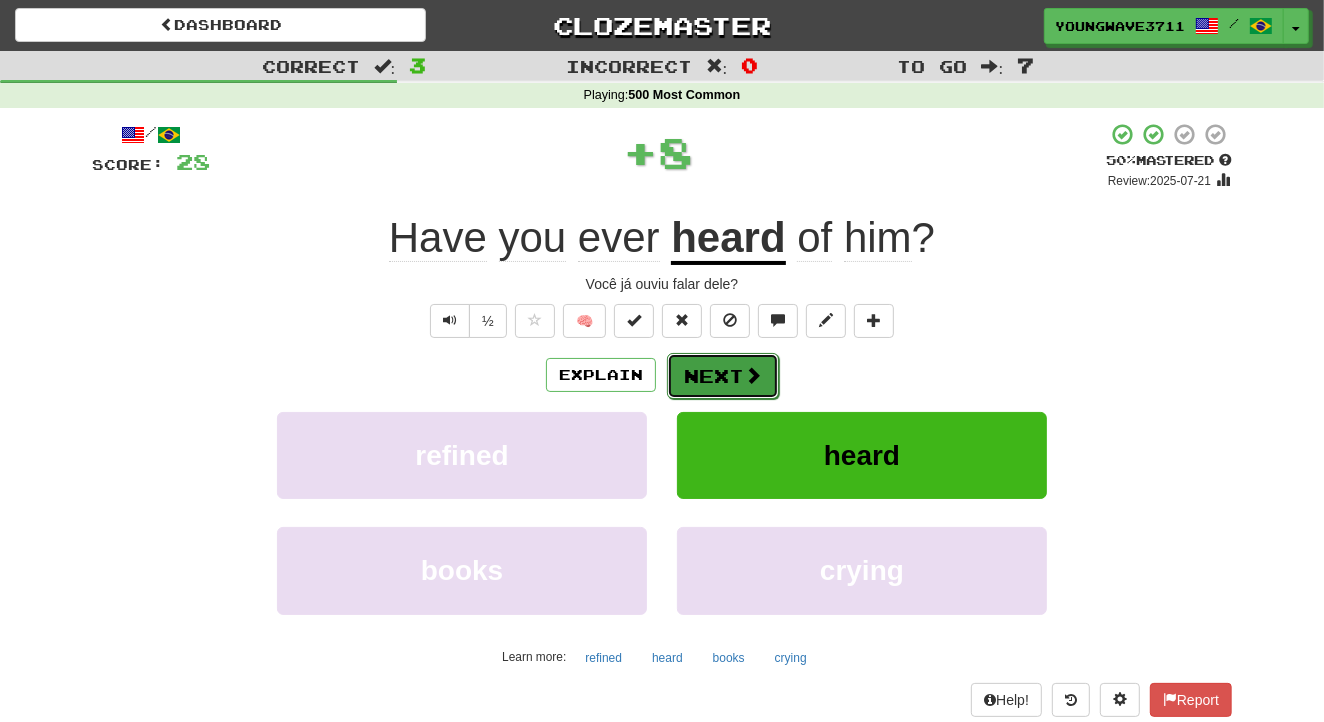 click on "Next" at bounding box center [723, 376] 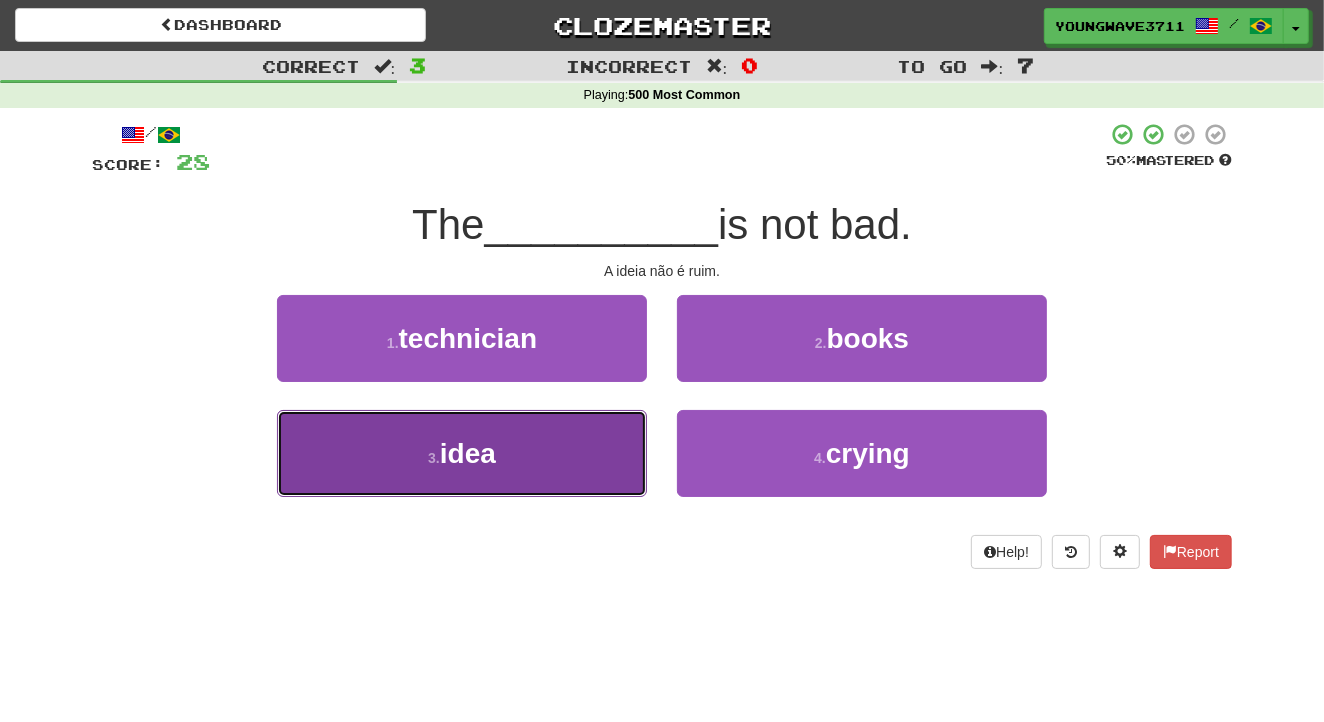 click on "3 .  idea" at bounding box center [462, 453] 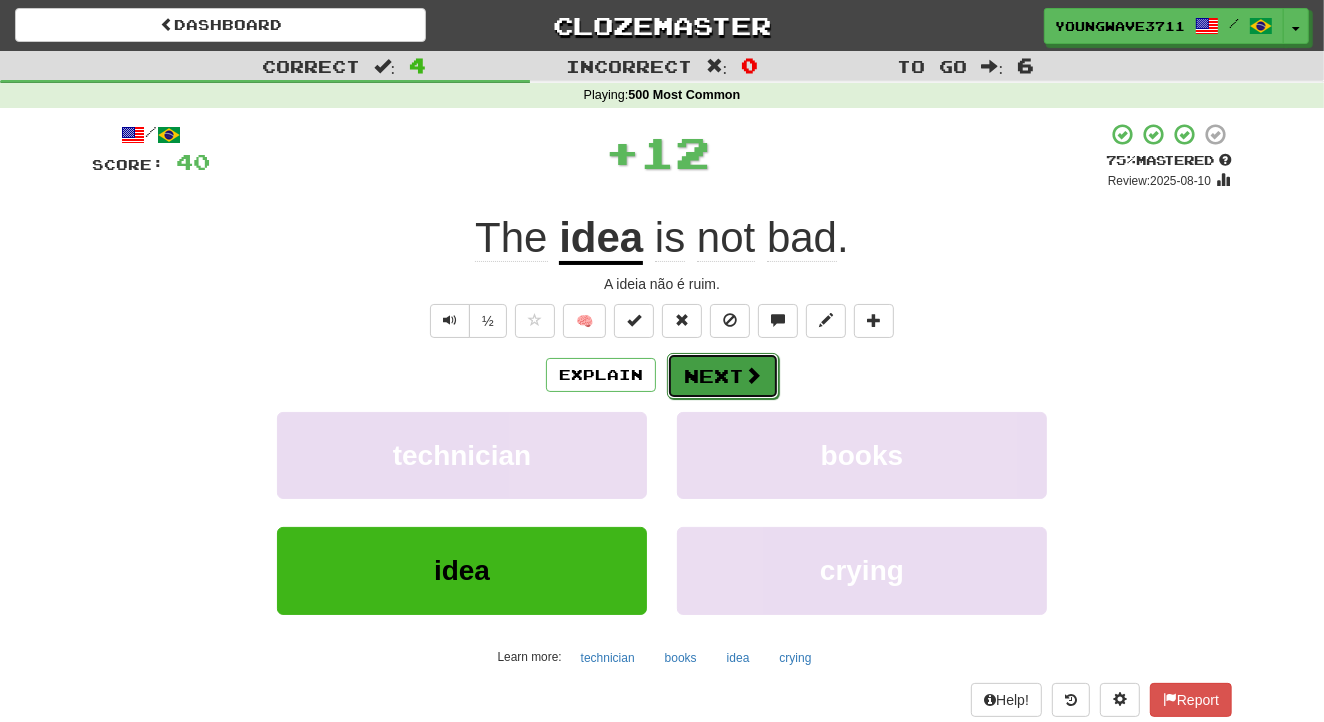 click on "Next" at bounding box center (723, 376) 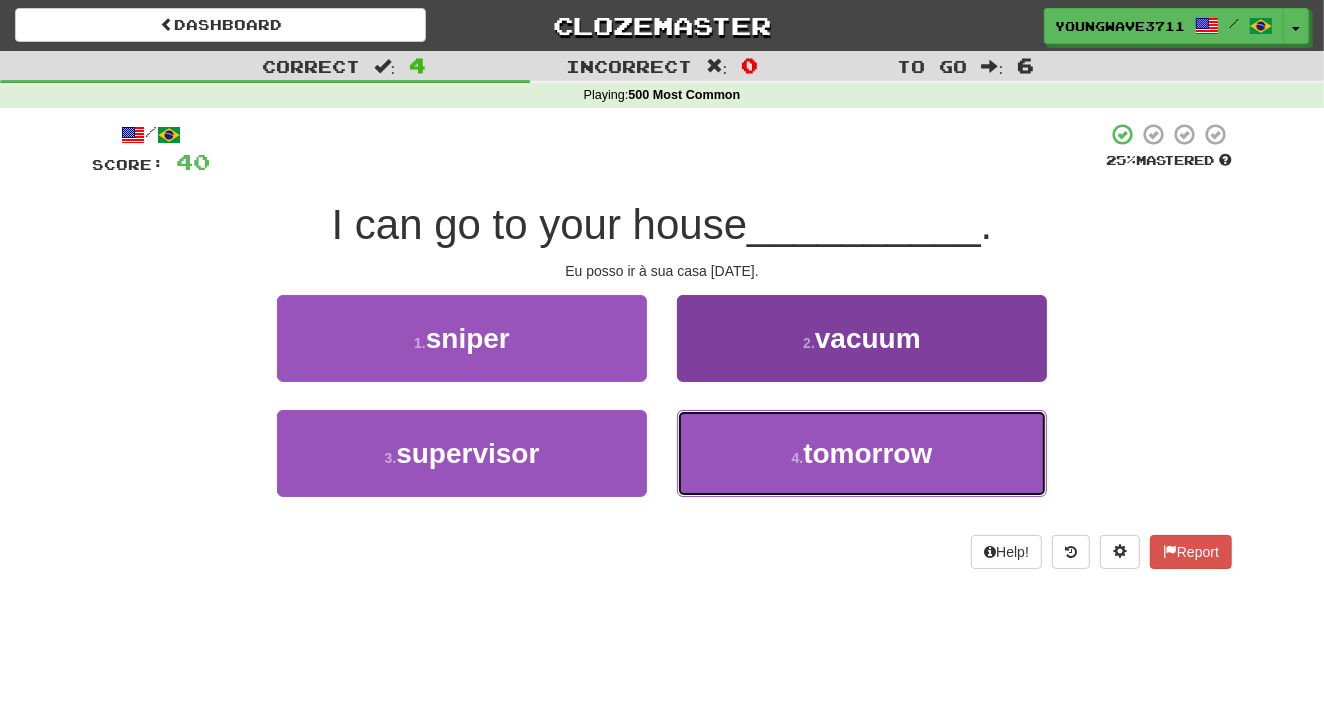 click on "4 .  tomorrow" at bounding box center [862, 453] 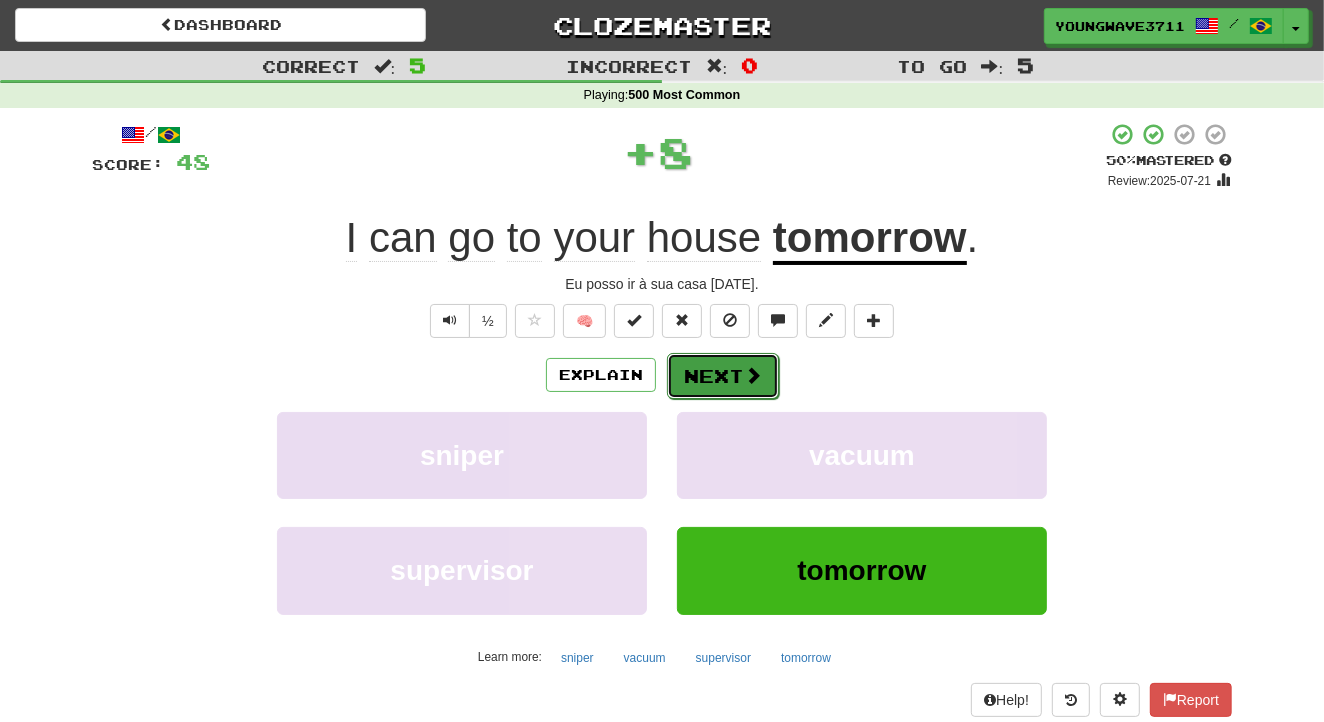 click on "Next" at bounding box center (723, 376) 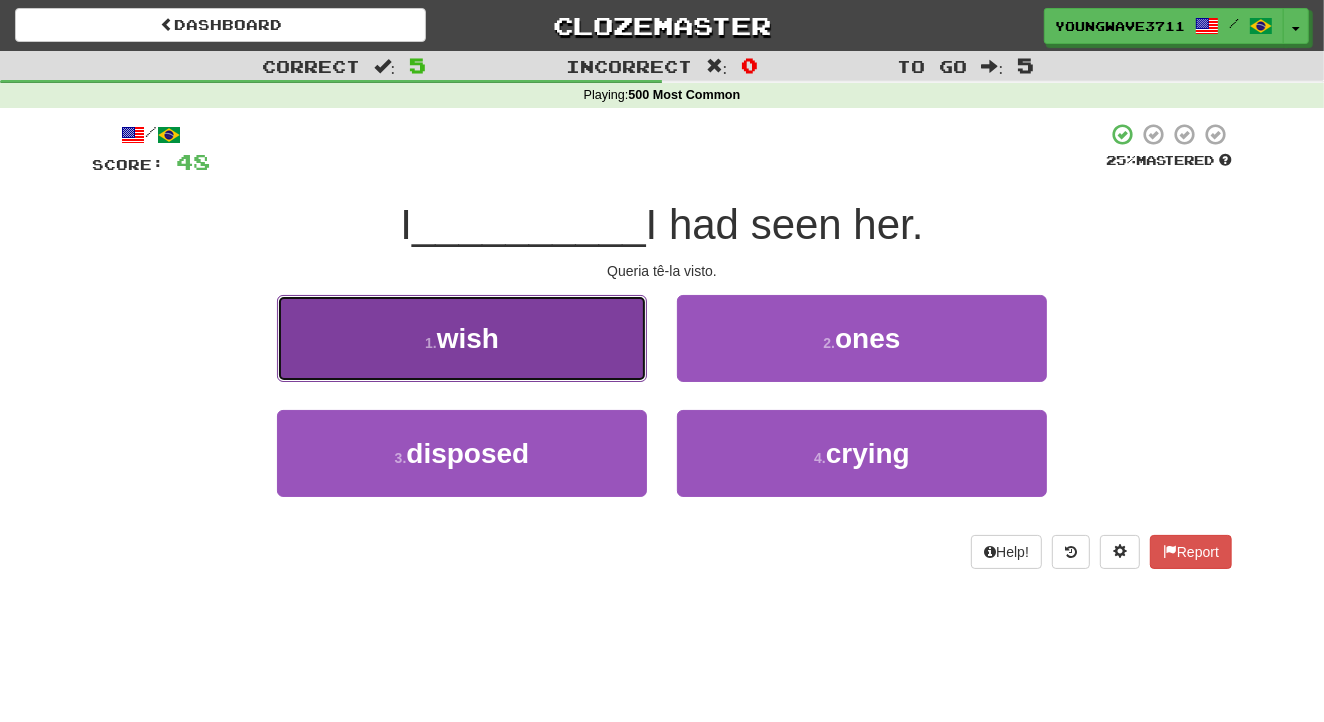 click on "1 .  wish" at bounding box center [462, 338] 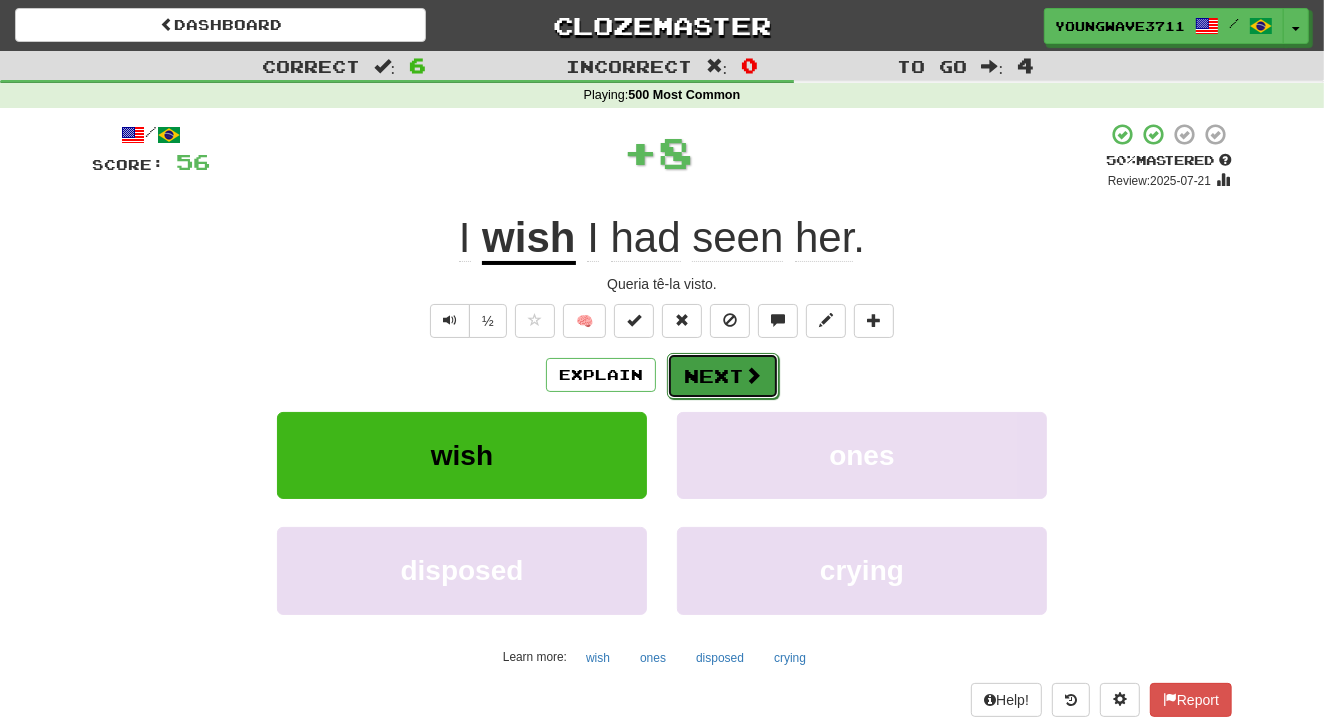 click on "Next" at bounding box center (723, 376) 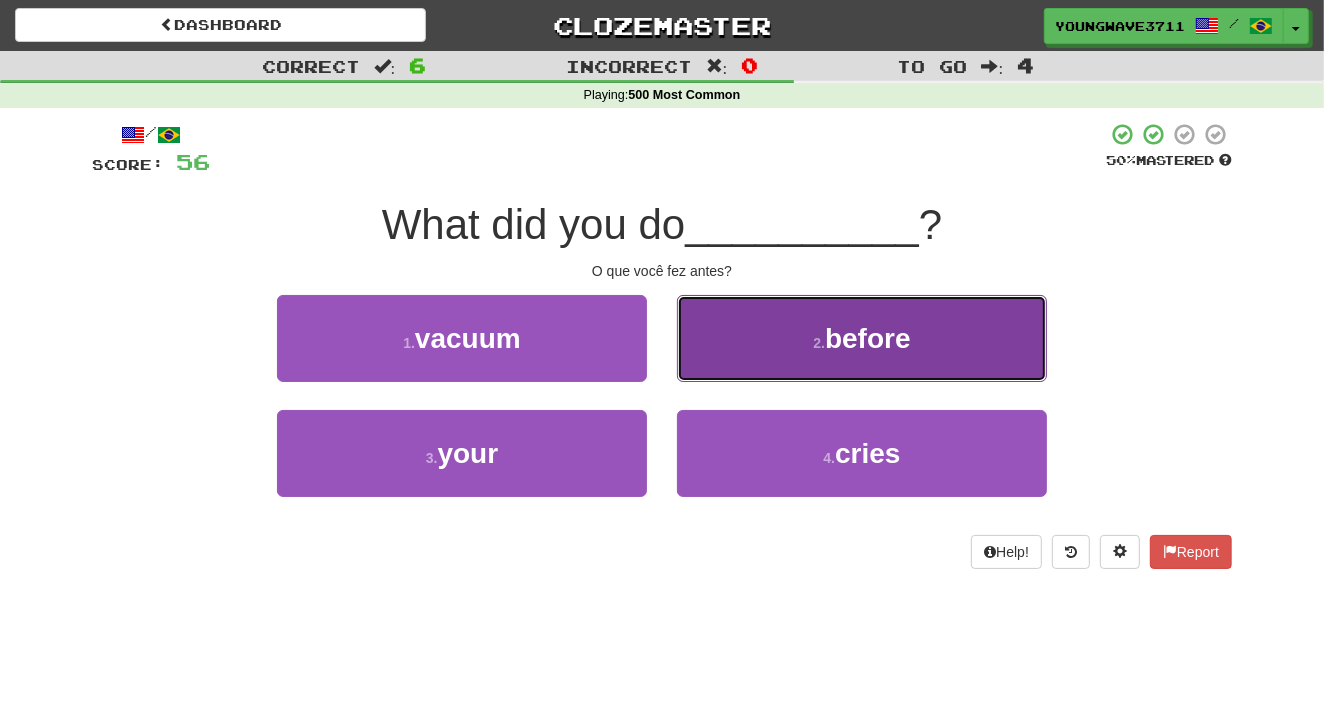 click on "2 .  before" at bounding box center [862, 338] 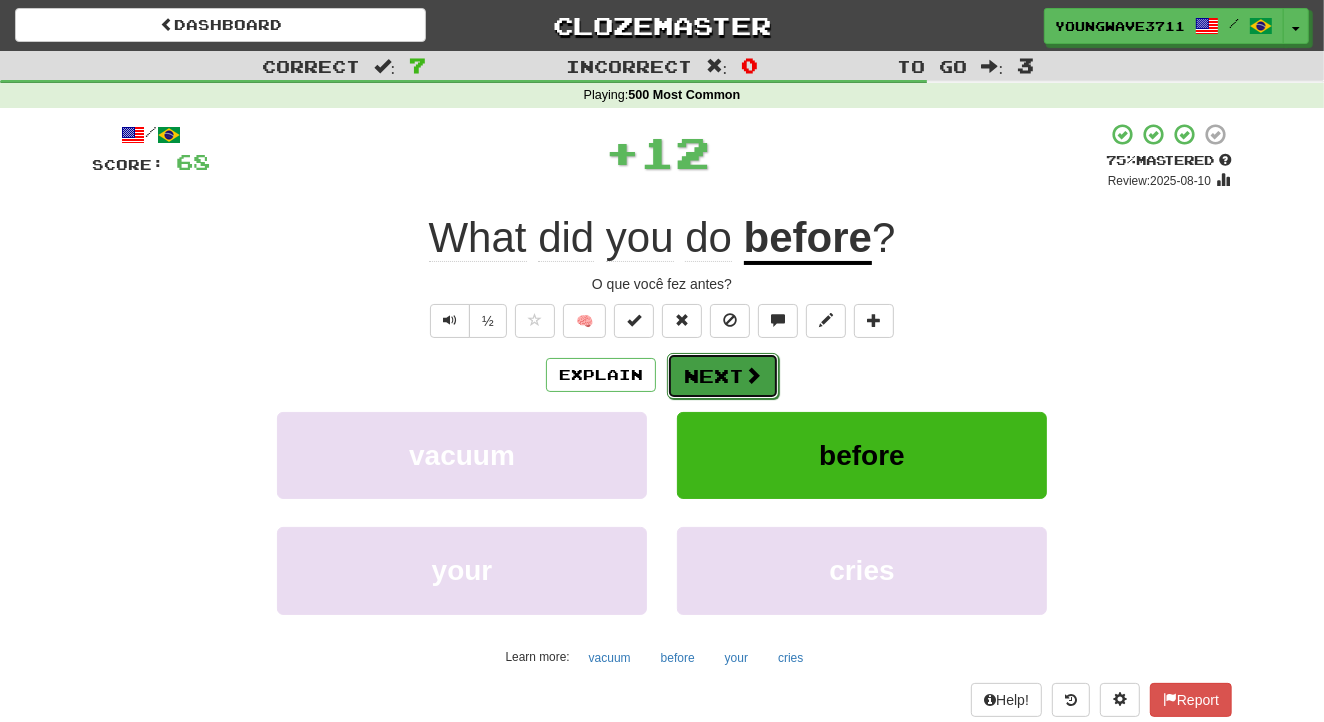 click on "Next" at bounding box center (723, 376) 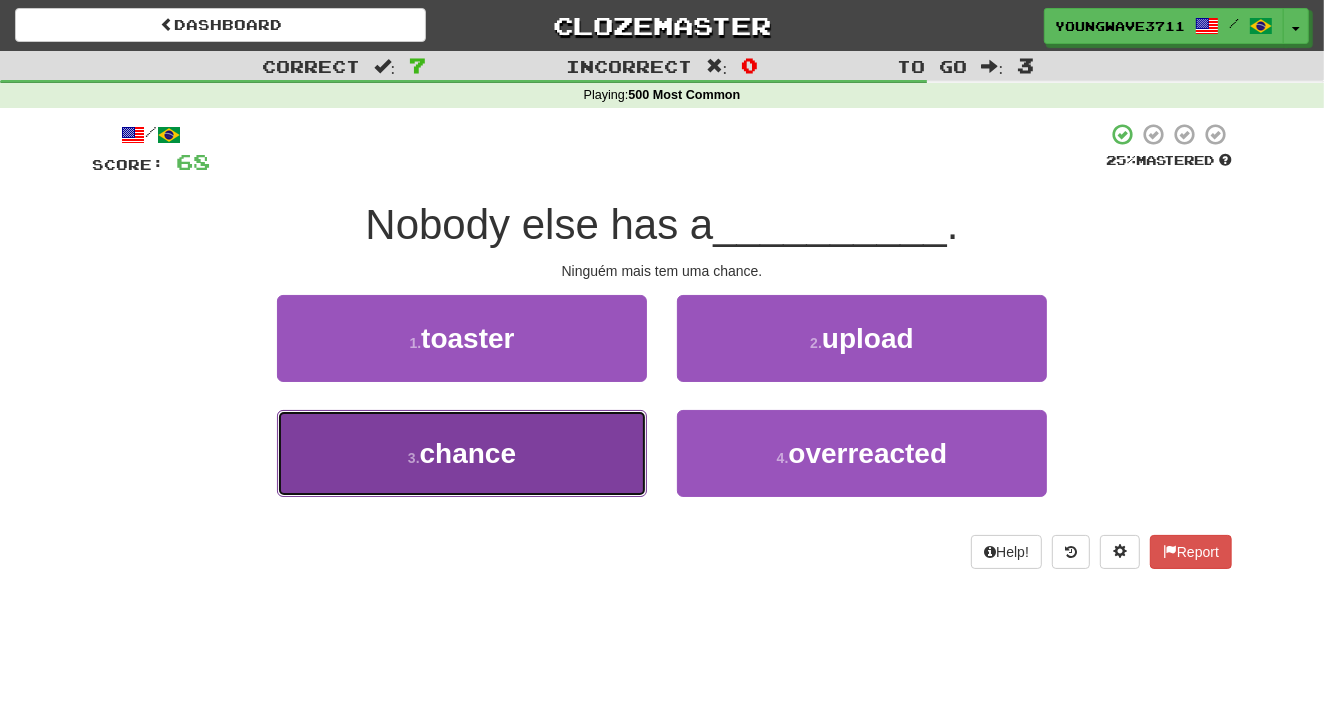 click on "3 .  chance" at bounding box center (462, 453) 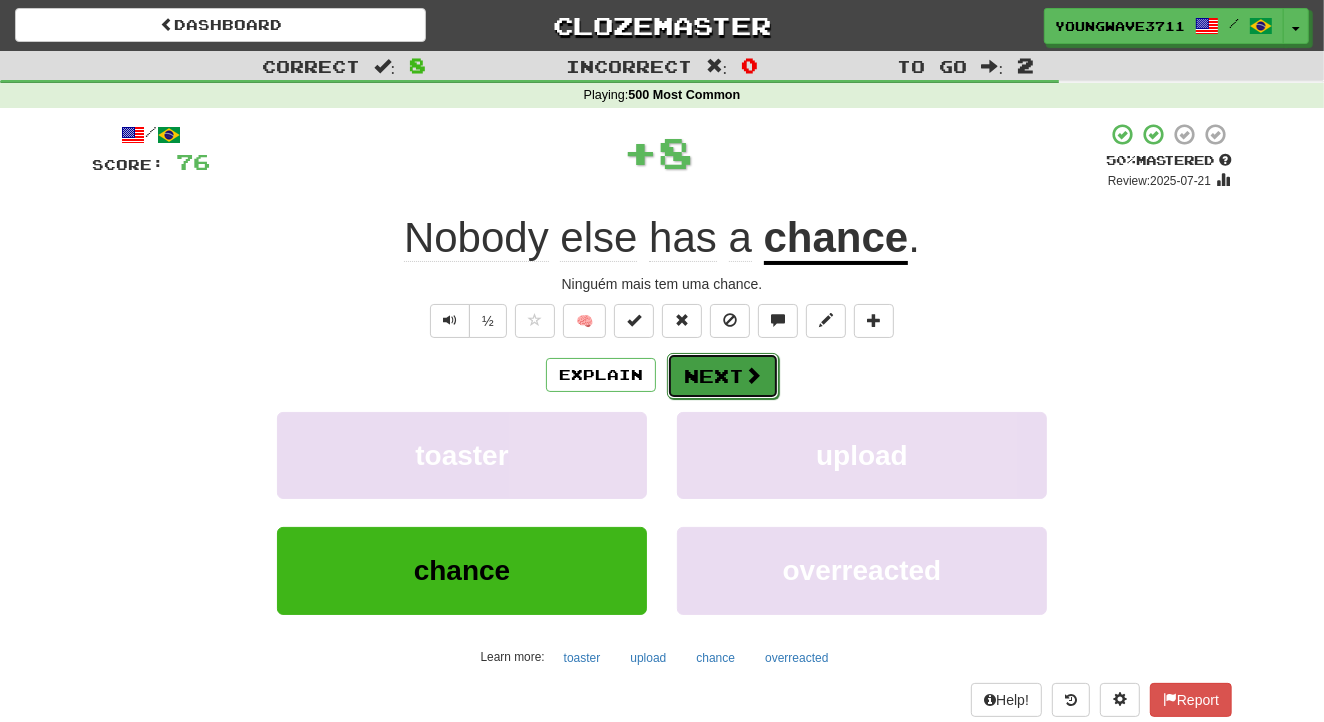 click on "Next" at bounding box center (723, 376) 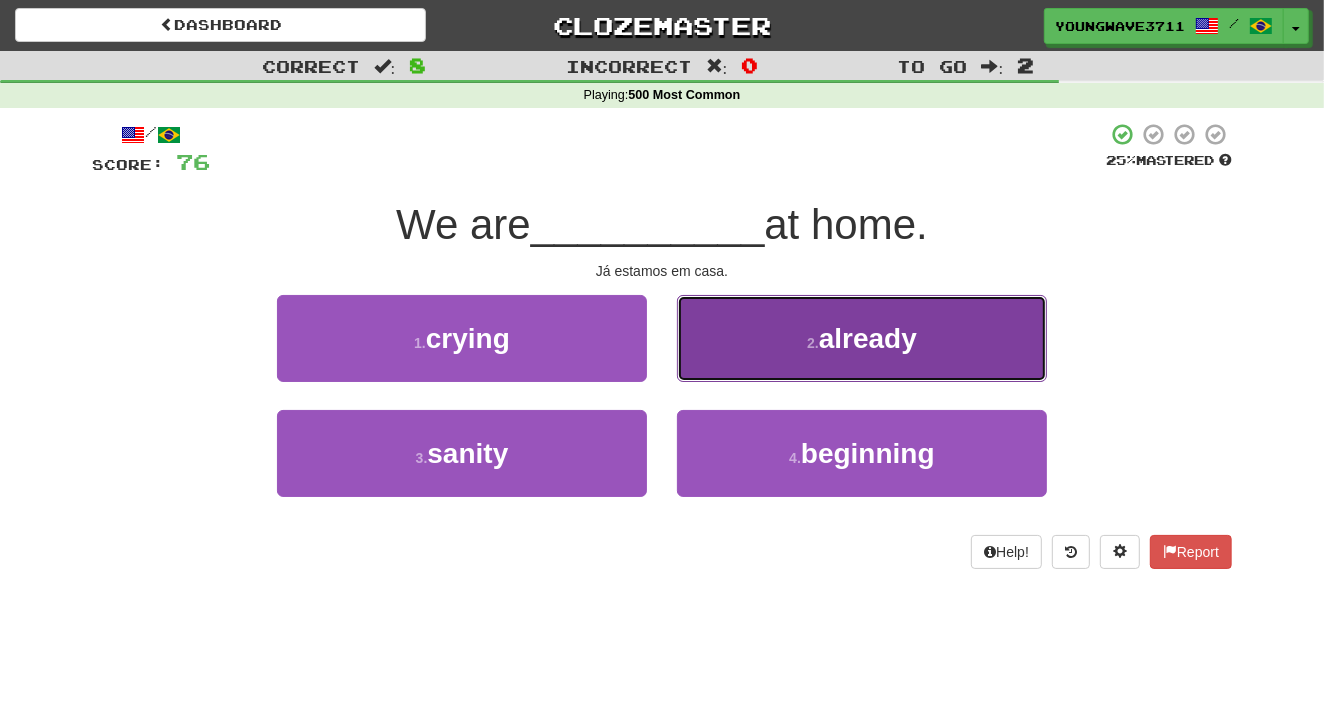 click on "2 .  already" at bounding box center (862, 338) 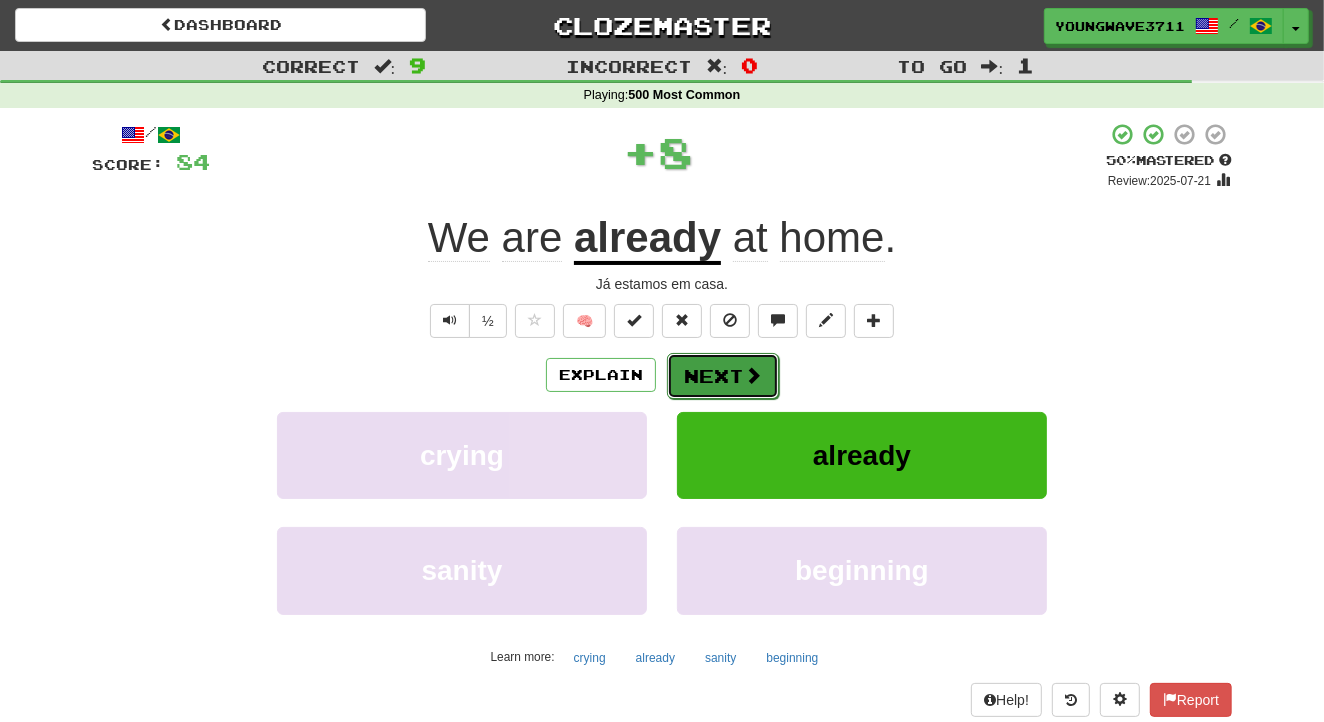 click on "Next" at bounding box center [723, 376] 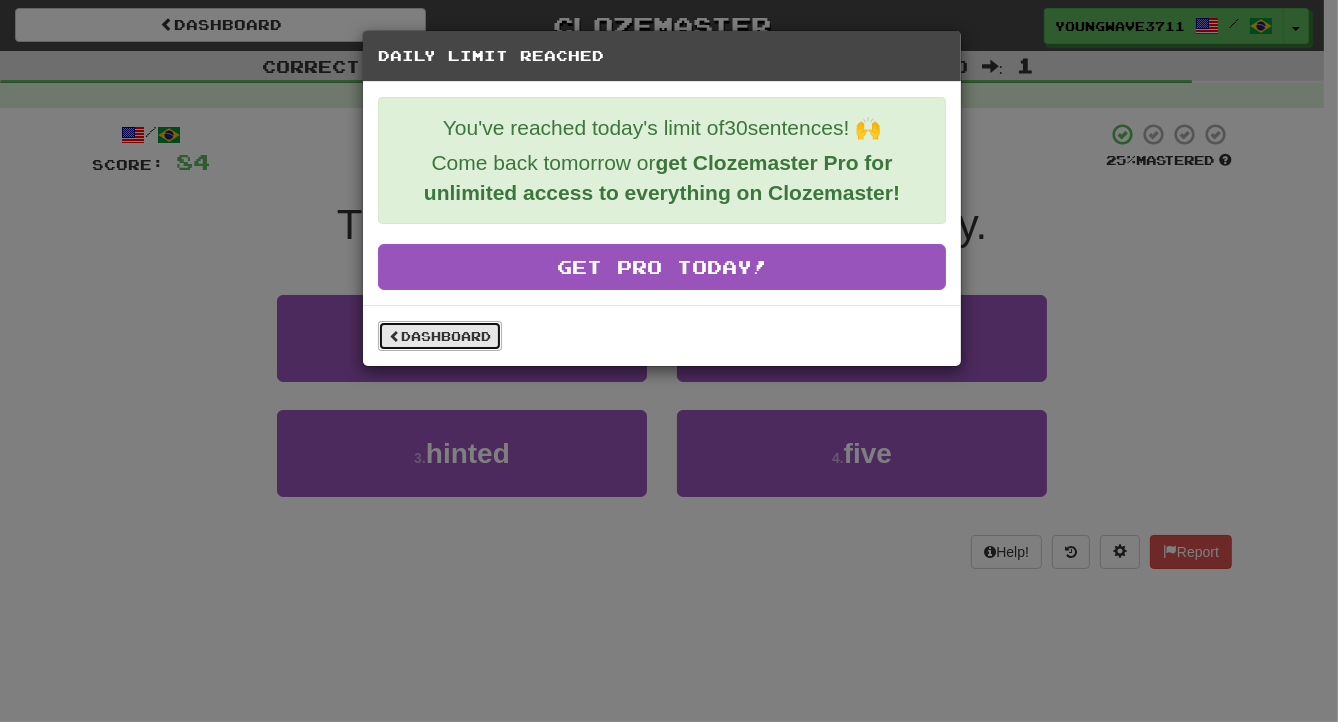 click on "Dashboard" at bounding box center [440, 336] 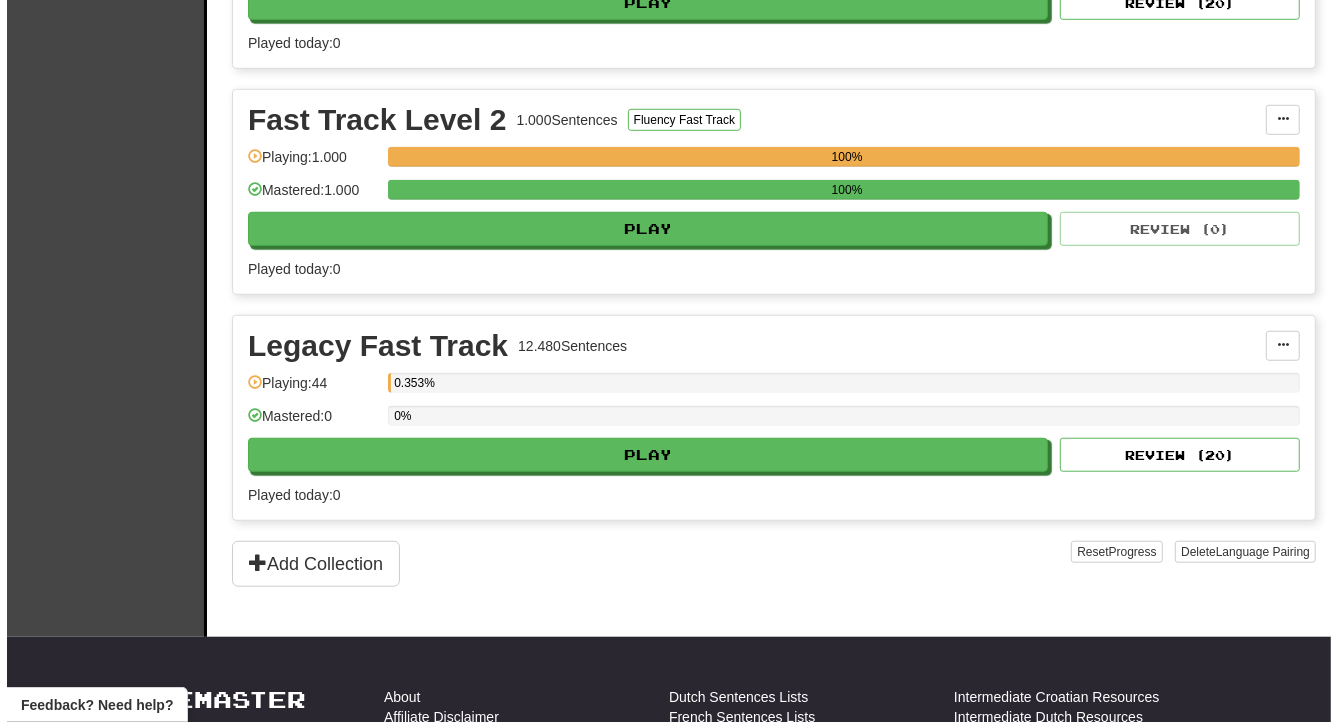scroll, scrollTop: 1090, scrollLeft: 0, axis: vertical 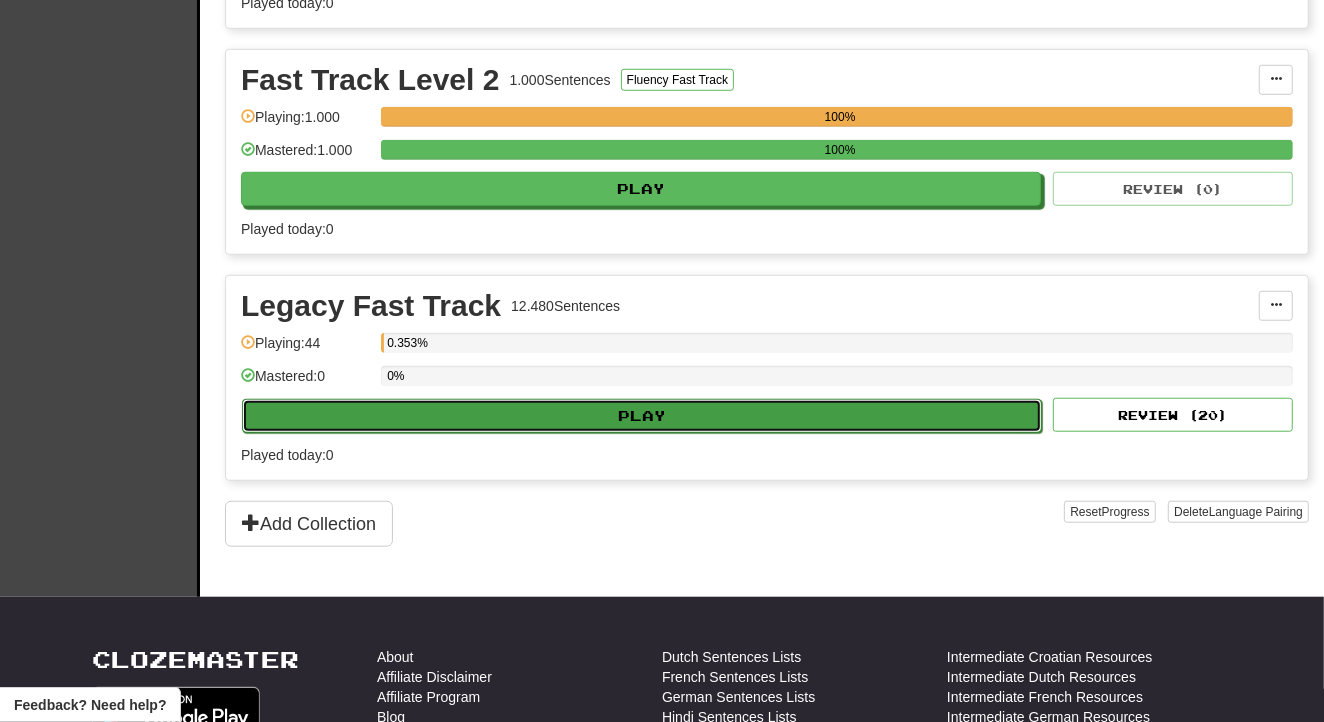 click on "Play" at bounding box center [642, 416] 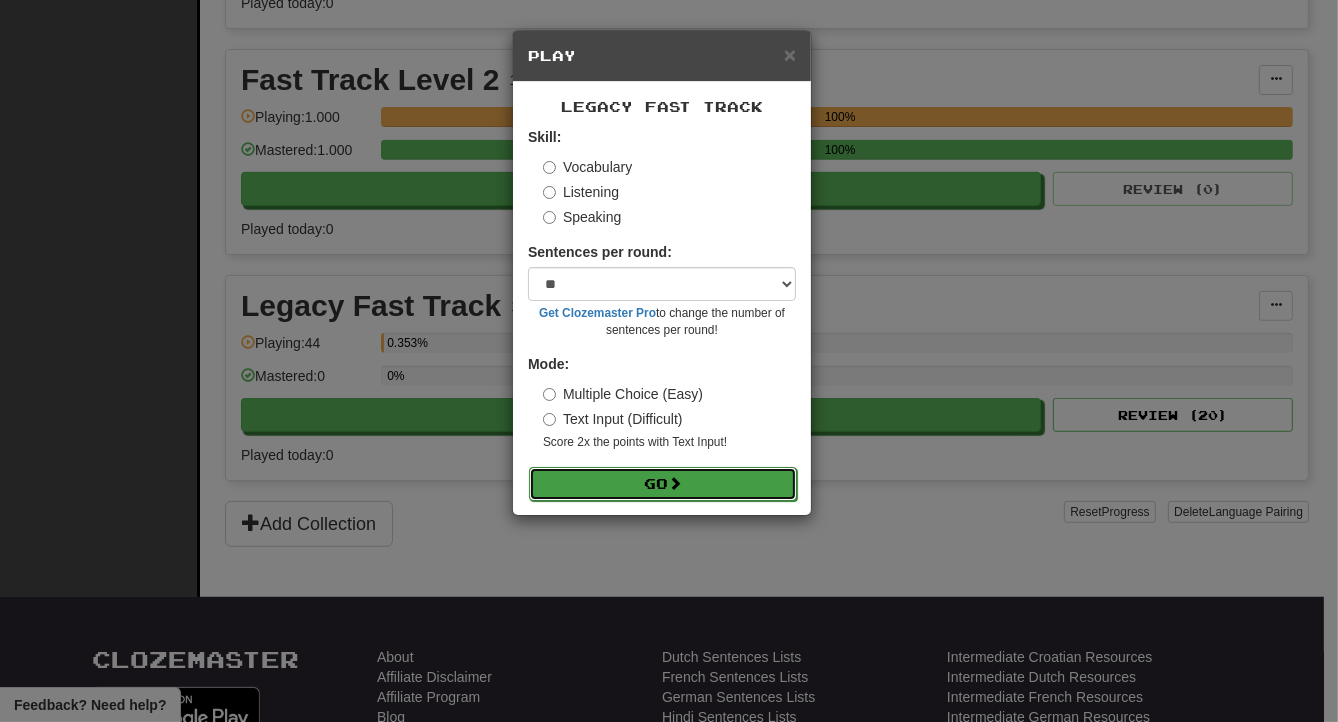 click on "Go" at bounding box center (663, 484) 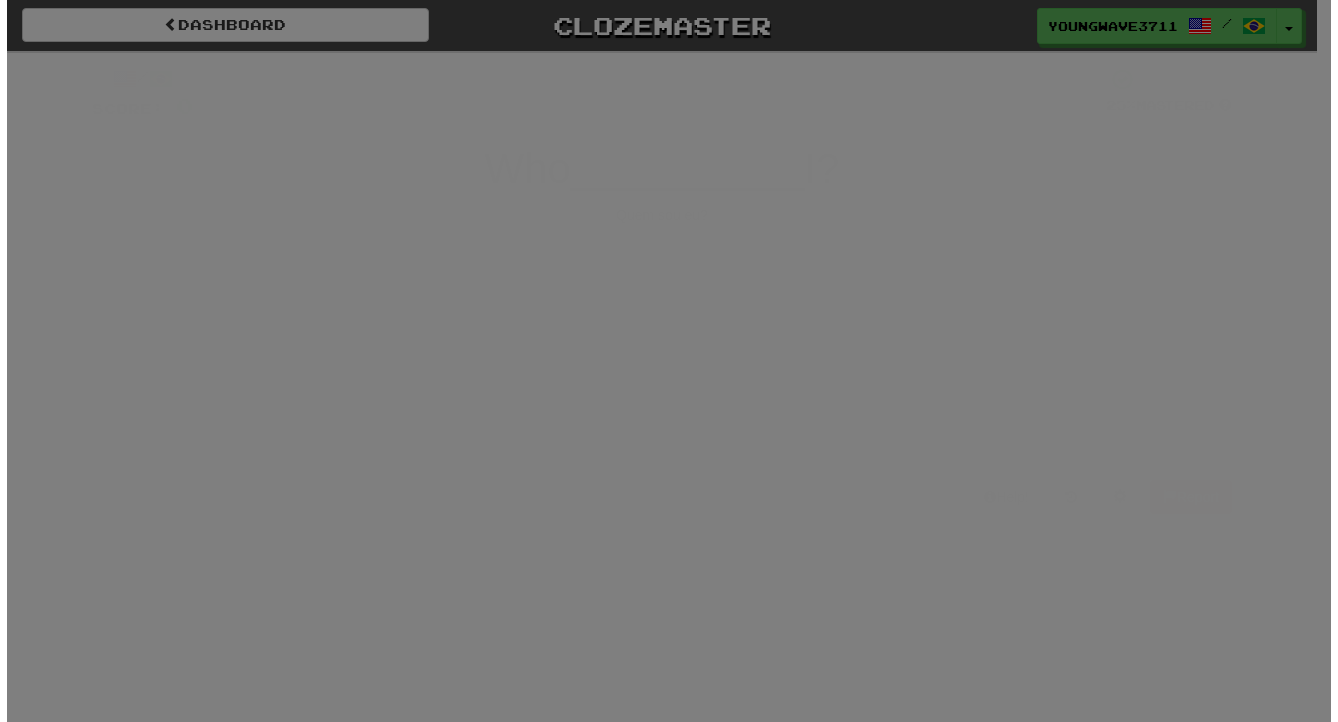 scroll, scrollTop: 0, scrollLeft: 0, axis: both 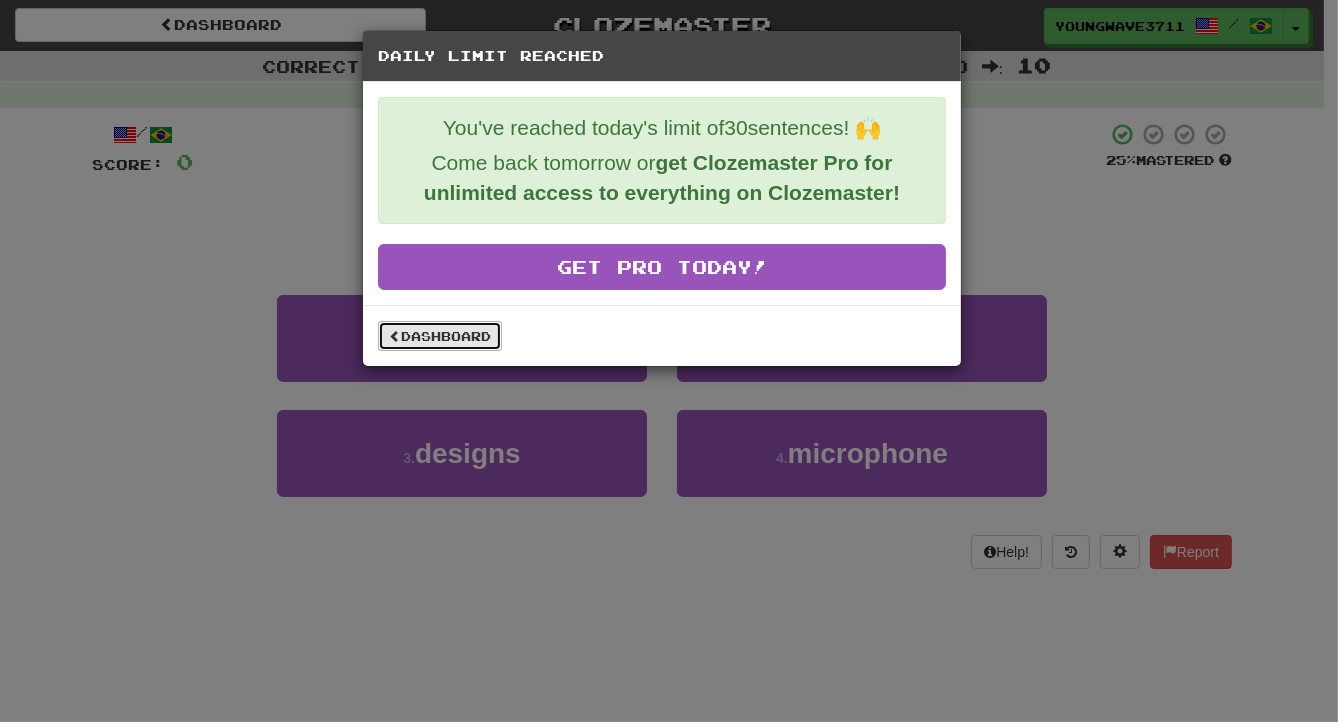 click on "Dashboard" at bounding box center (440, 336) 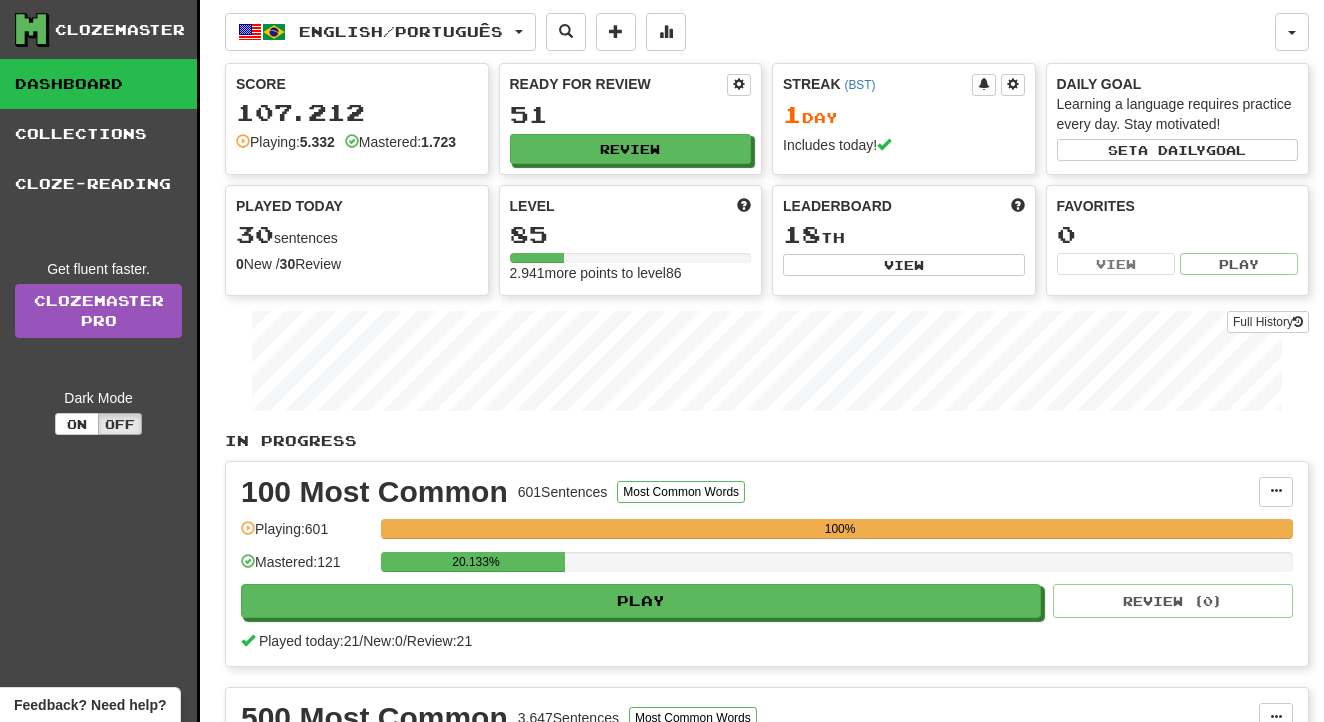 scroll, scrollTop: 0, scrollLeft: 0, axis: both 